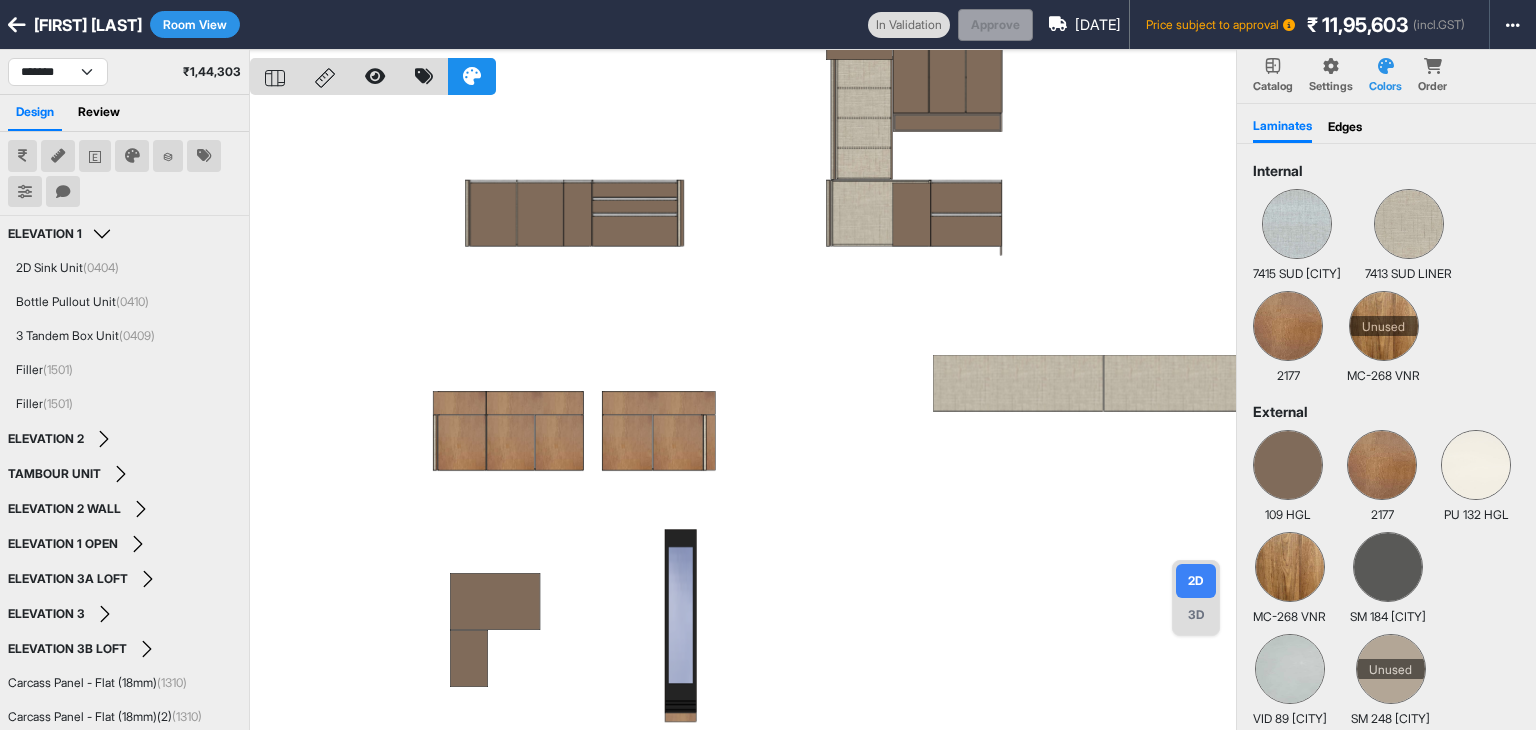 scroll, scrollTop: 0, scrollLeft: 0, axis: both 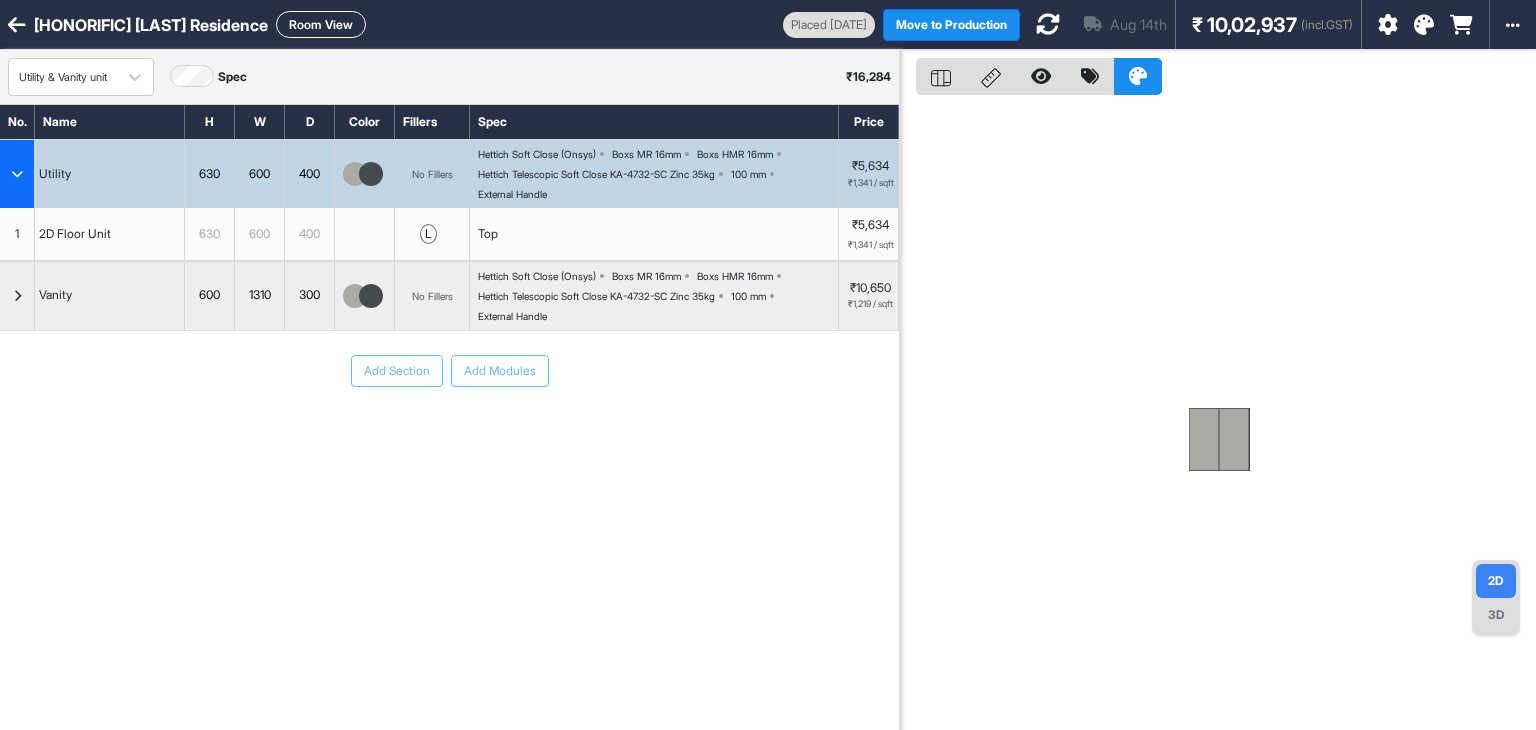 click at bounding box center (1048, 24) 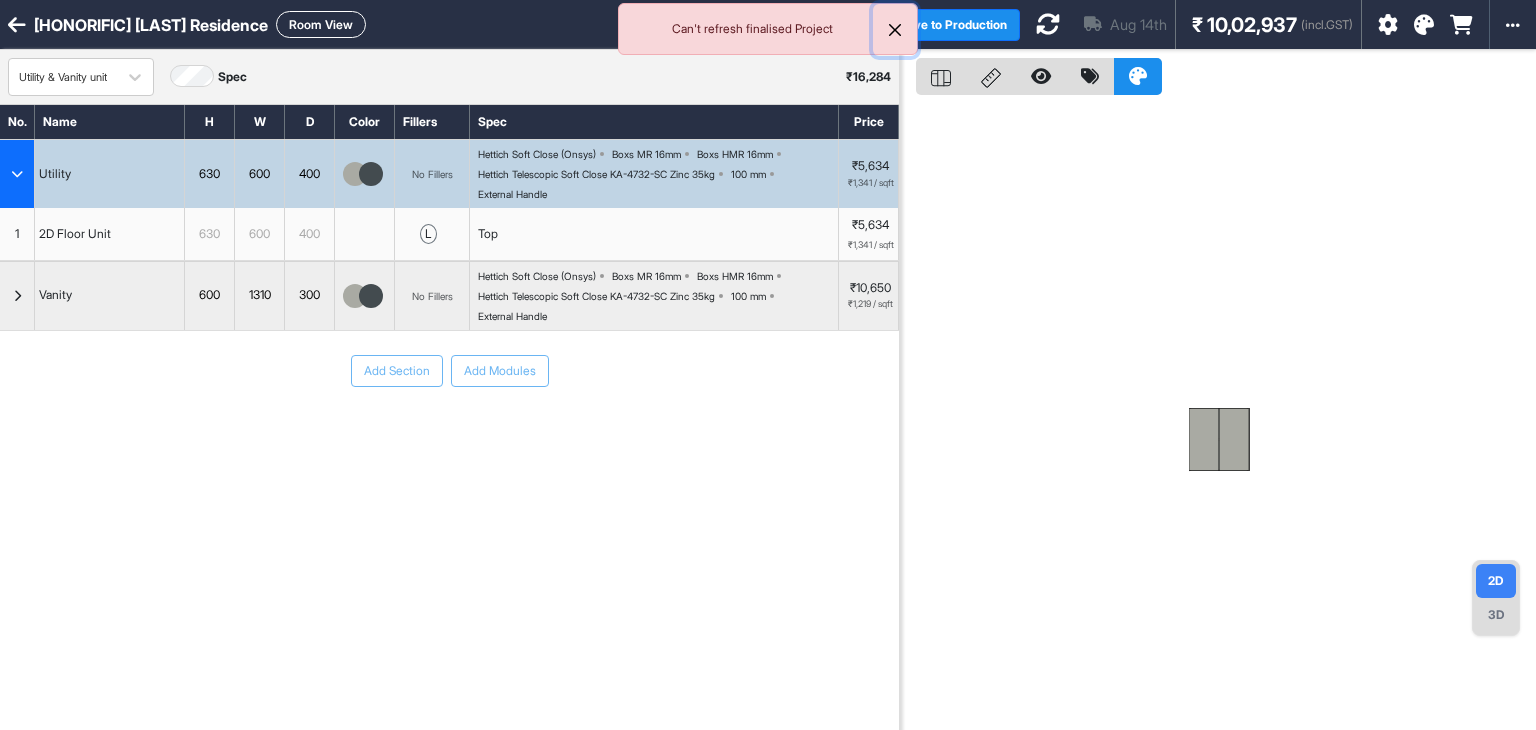 click at bounding box center (895, 30) 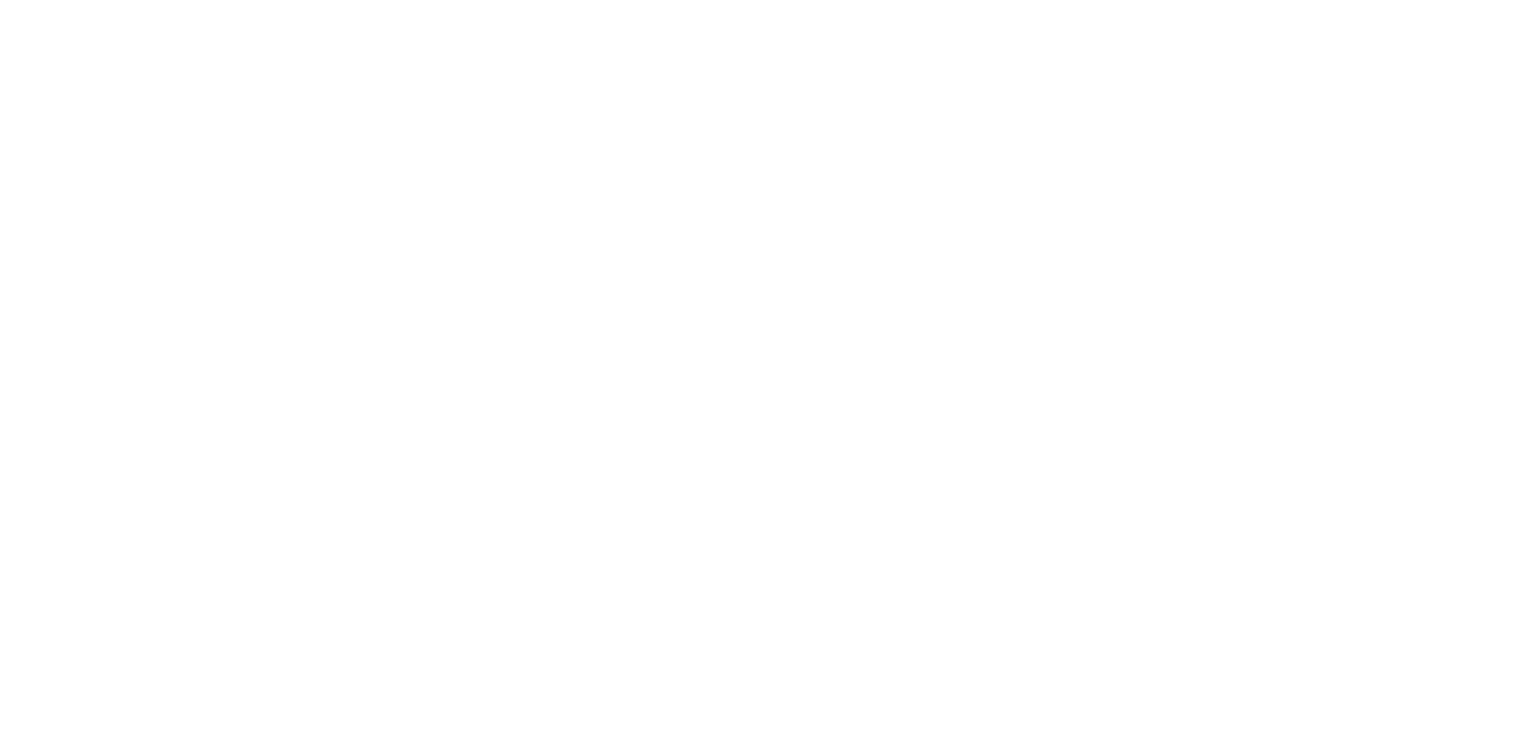 scroll, scrollTop: 0, scrollLeft: 0, axis: both 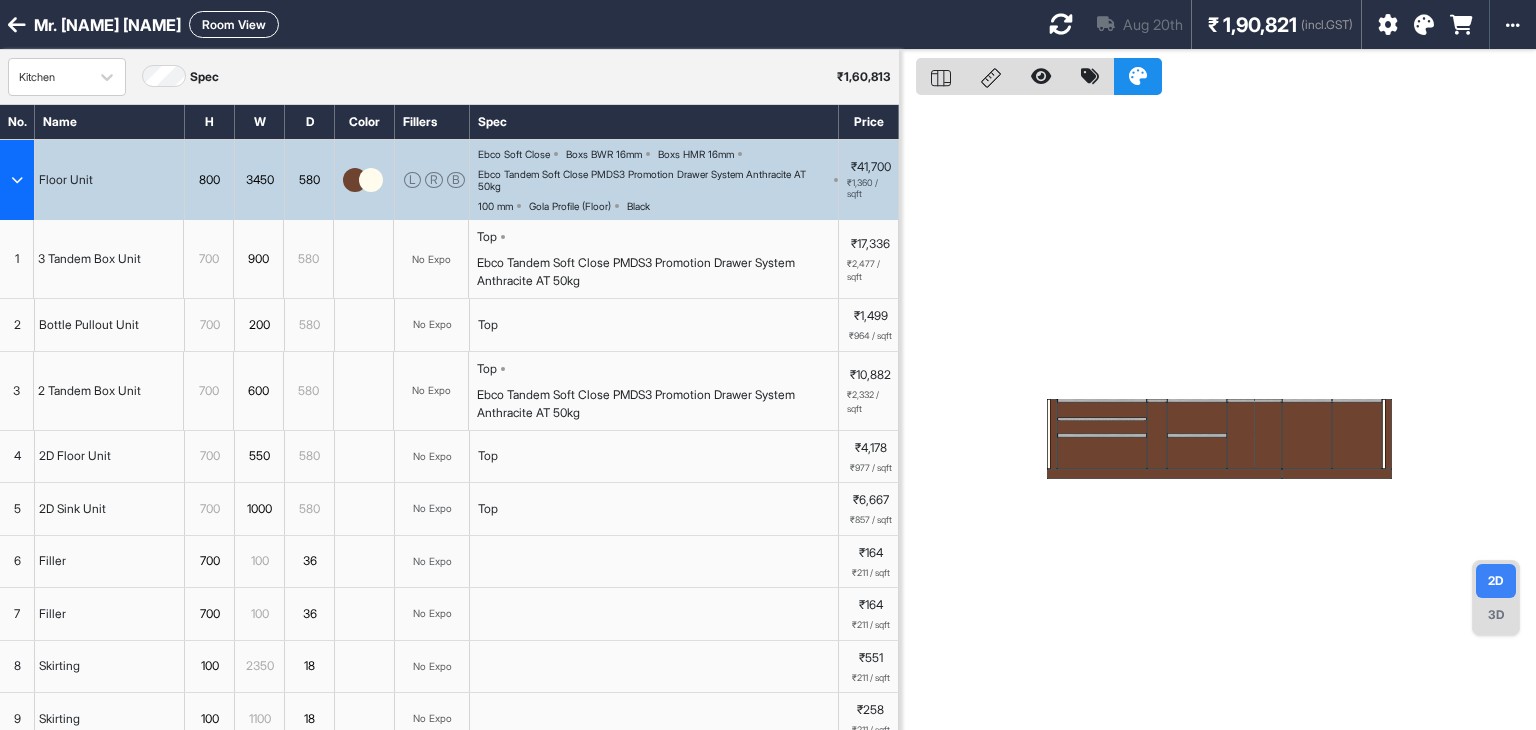 click on "Room View" at bounding box center (234, 24) 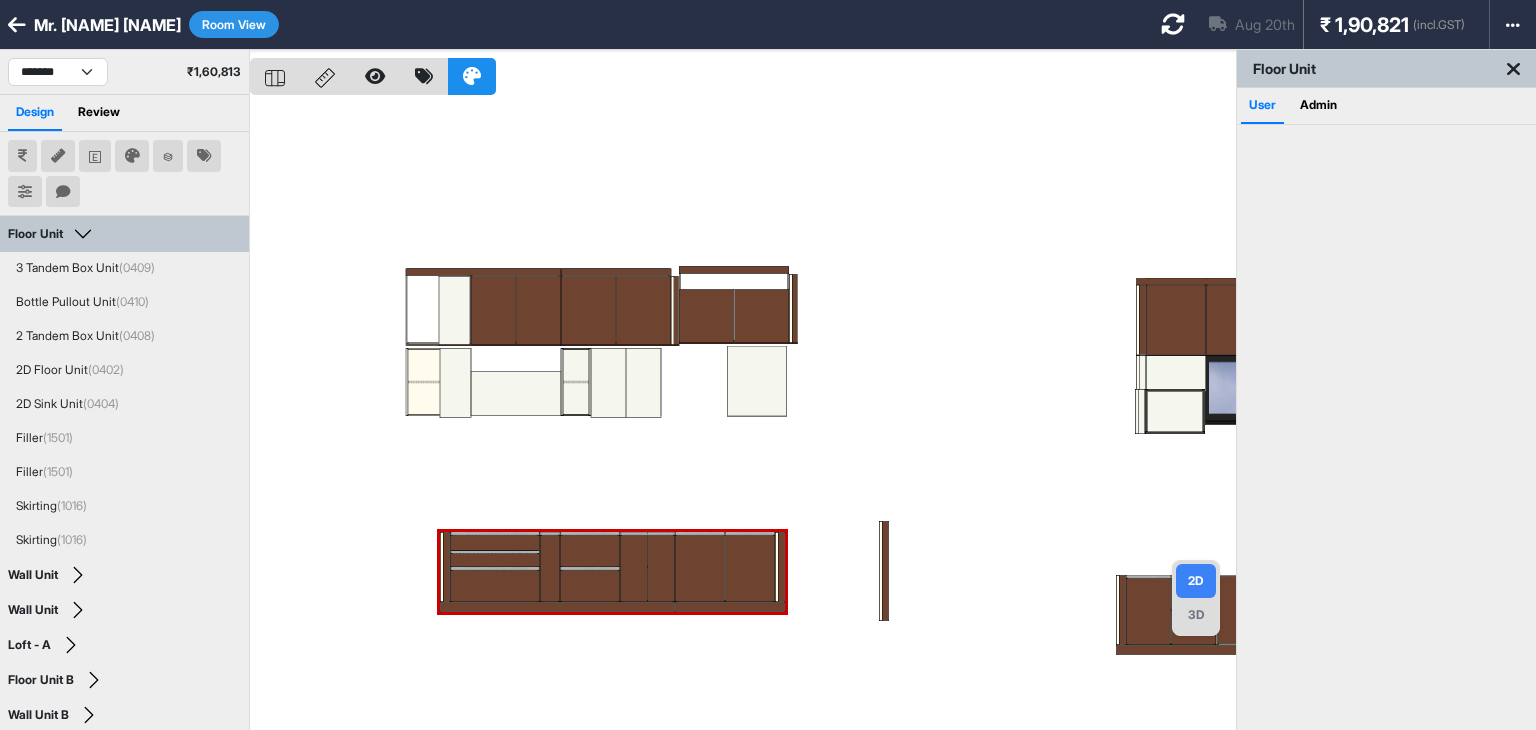 click at bounding box center [743, 415] 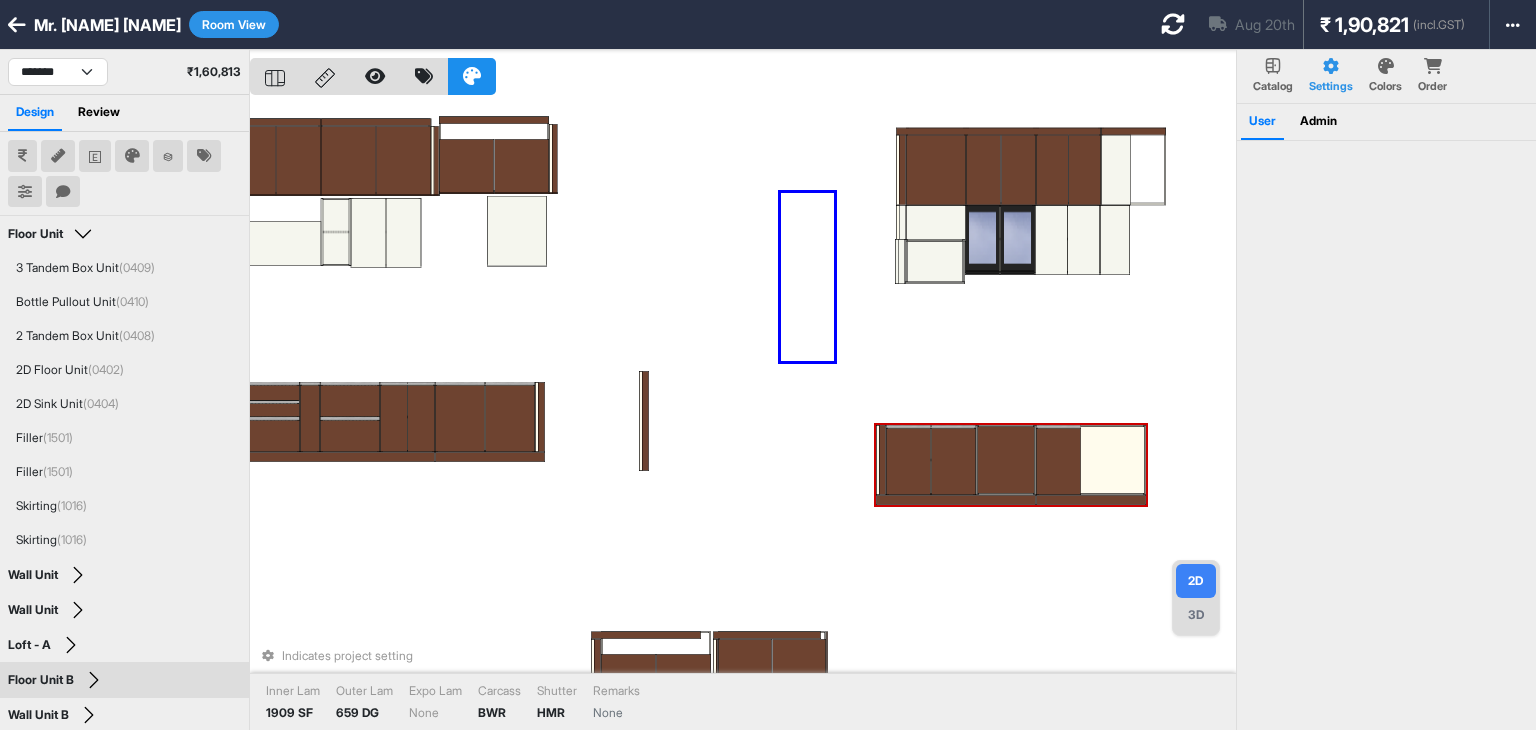 click on "Indicates project setting Inner Lam 1909 SF Outer Lam 659 DG Expo Lam None Carcass BWR Shutter HMR Remarks None" at bounding box center [743, 415] 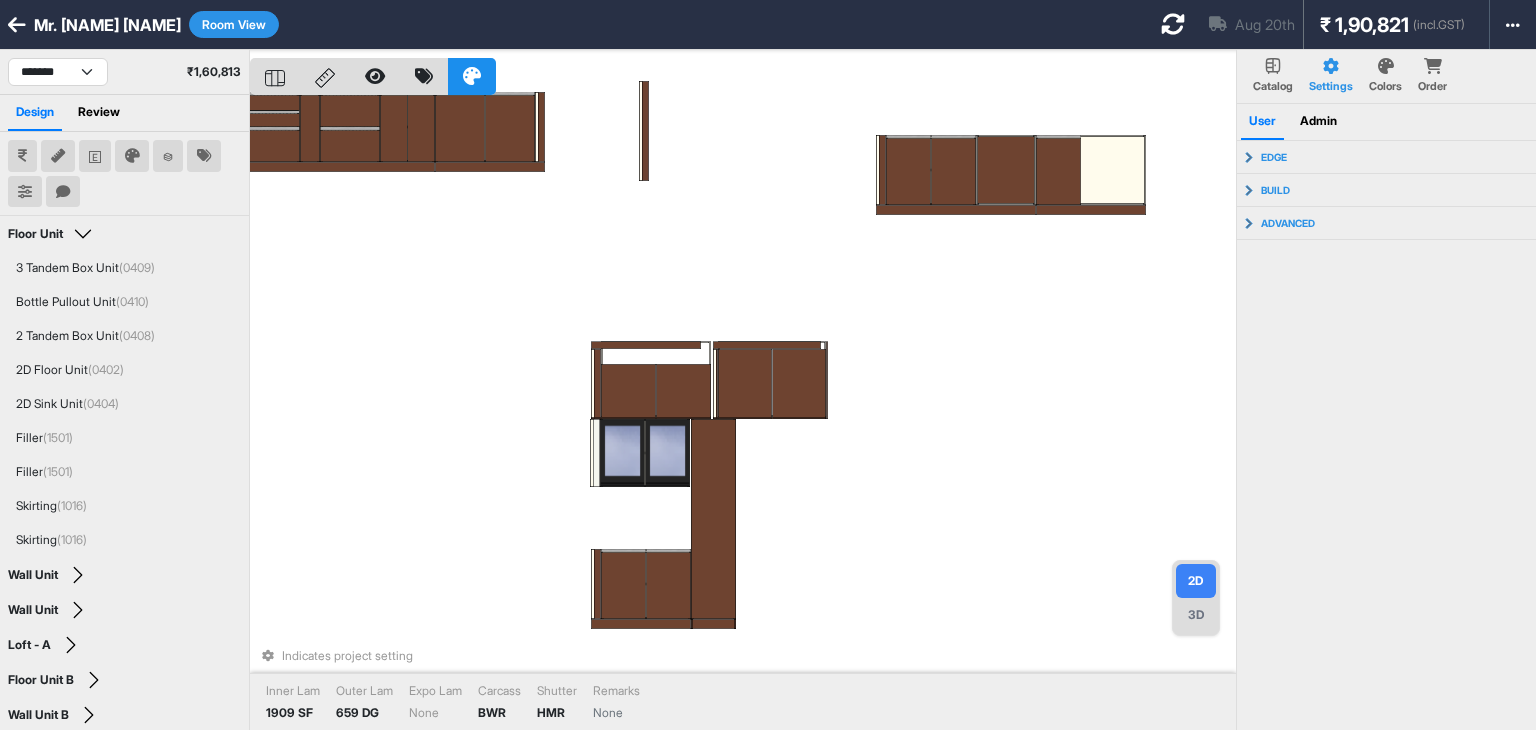 click on "Indicates project setting Inner Lam 1909 SF Outer Lam 659 DG Expo Lam None Carcass BWR Shutter HMR Remarks None" at bounding box center (743, 415) 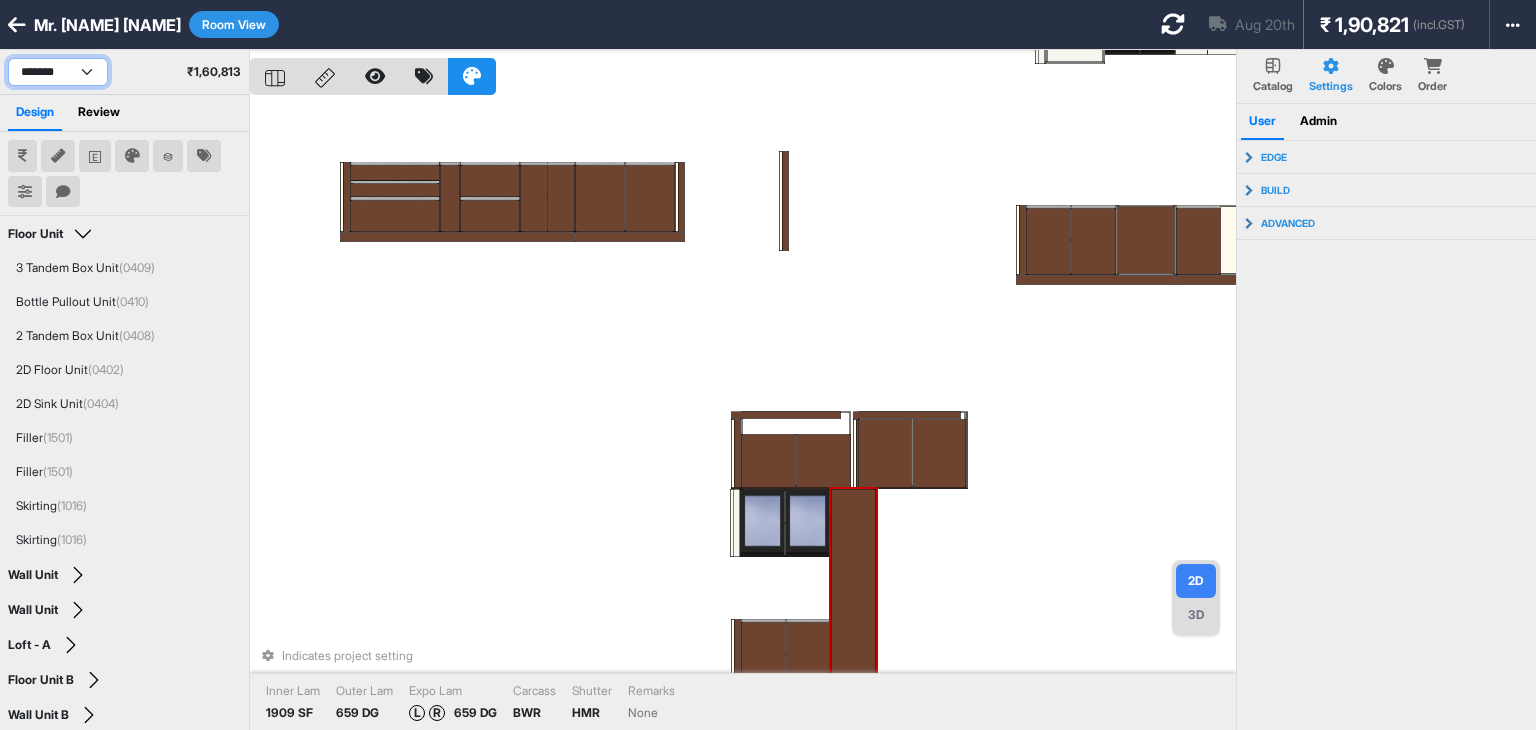 click on "*******" at bounding box center [58, 72] 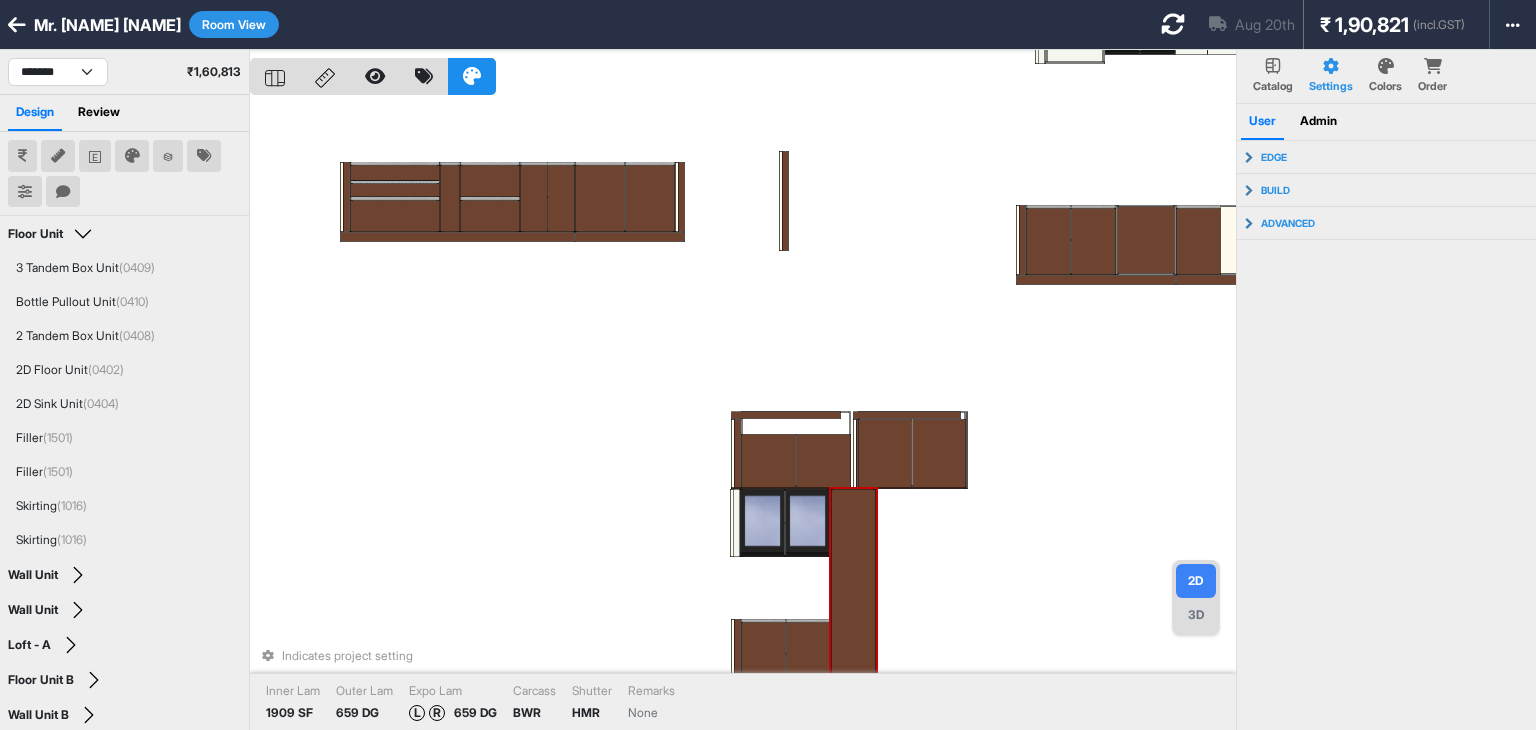 click on "Indicates project setting Inner Lam 1909 SF Outer Lam 659 DG Expo Lam L R 659 DG Carcass BWR Shutter HMR Remarks None" at bounding box center [743, 415] 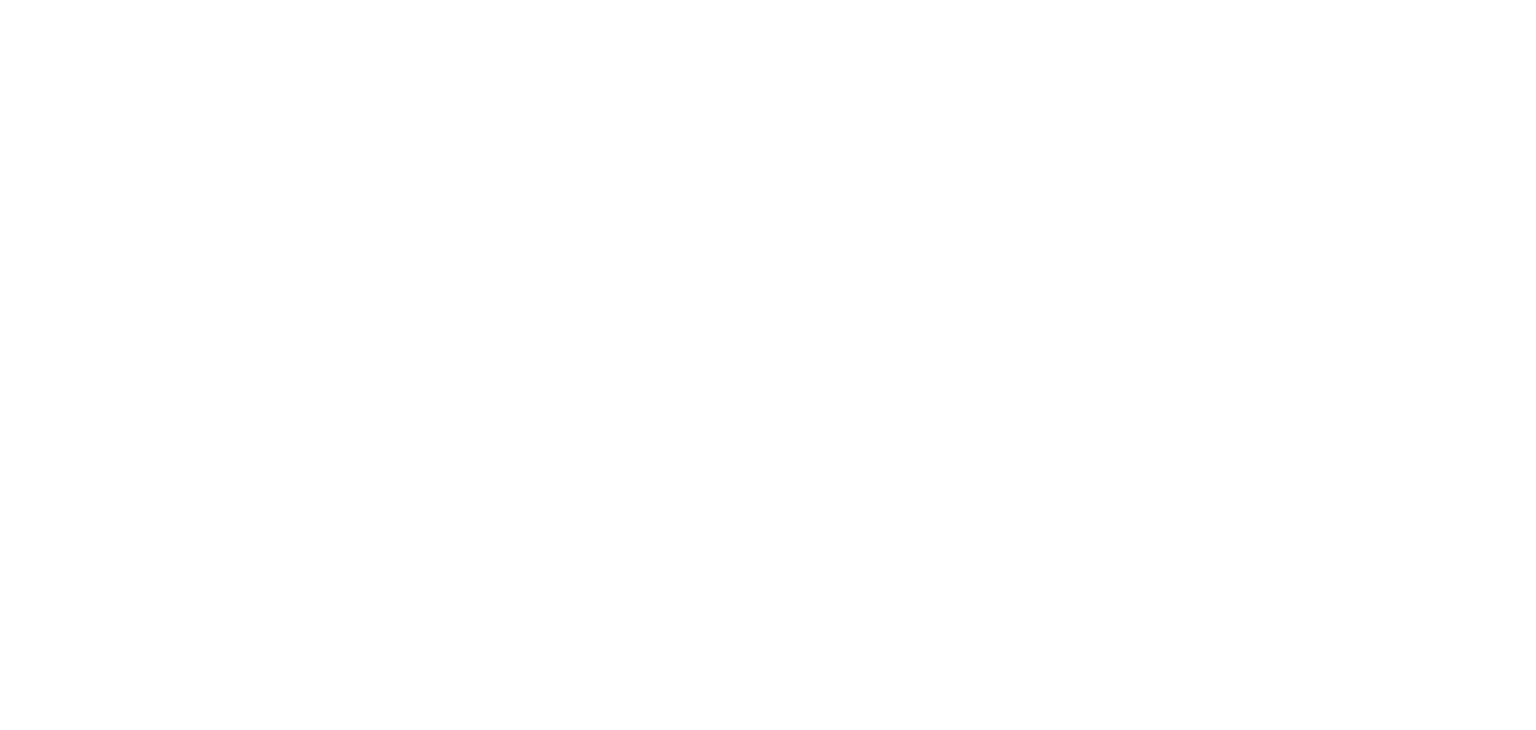 scroll, scrollTop: 0, scrollLeft: 0, axis: both 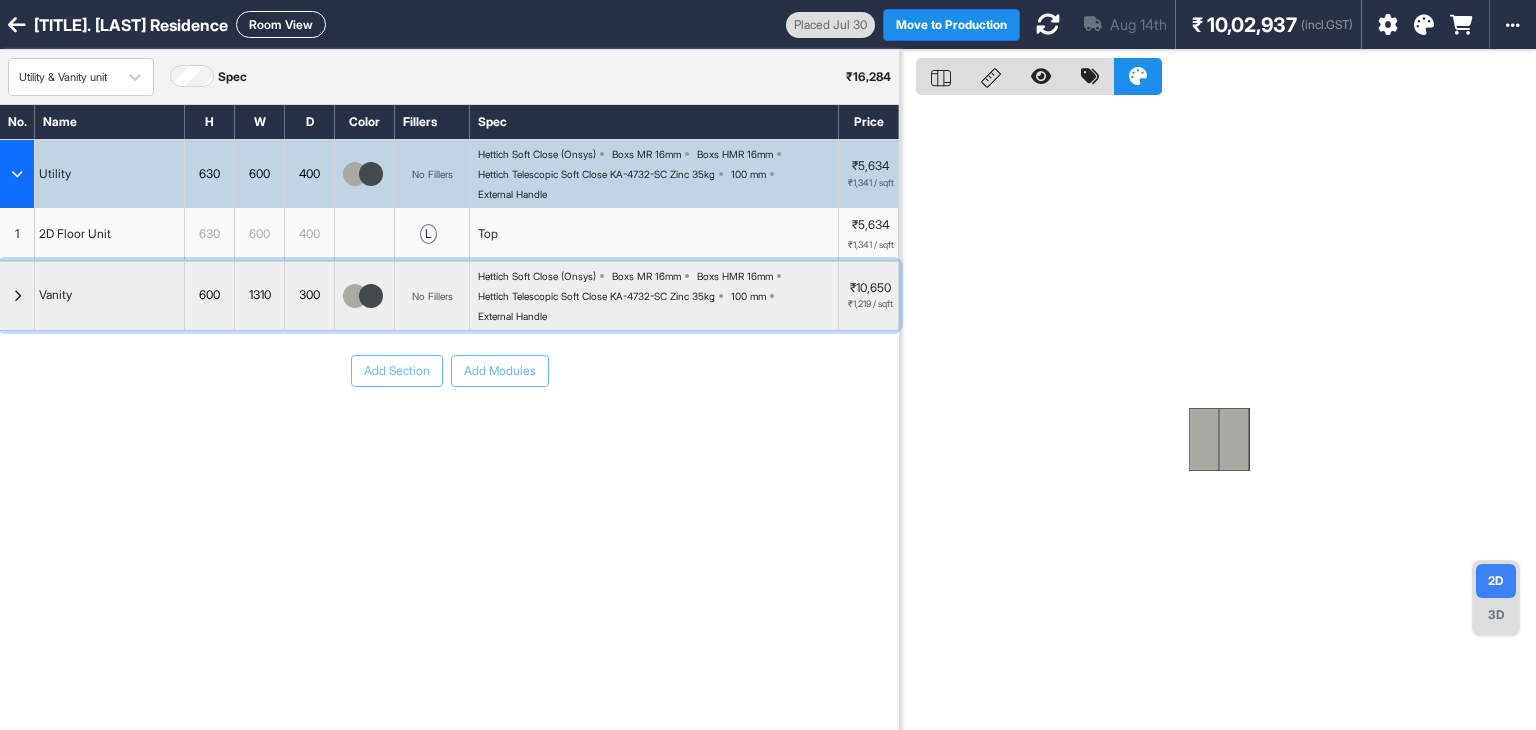 click at bounding box center [17, 296] 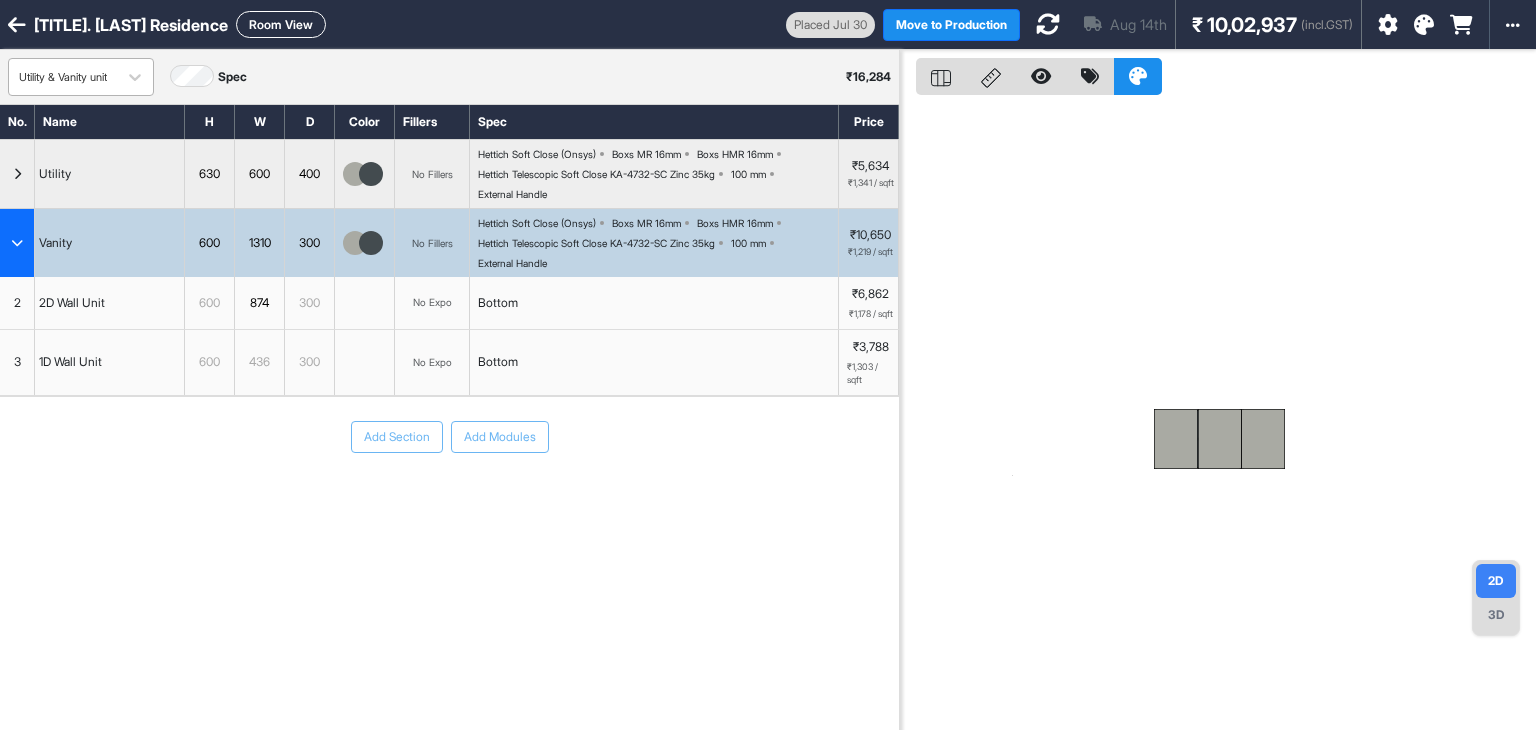 click at bounding box center [63, 77] 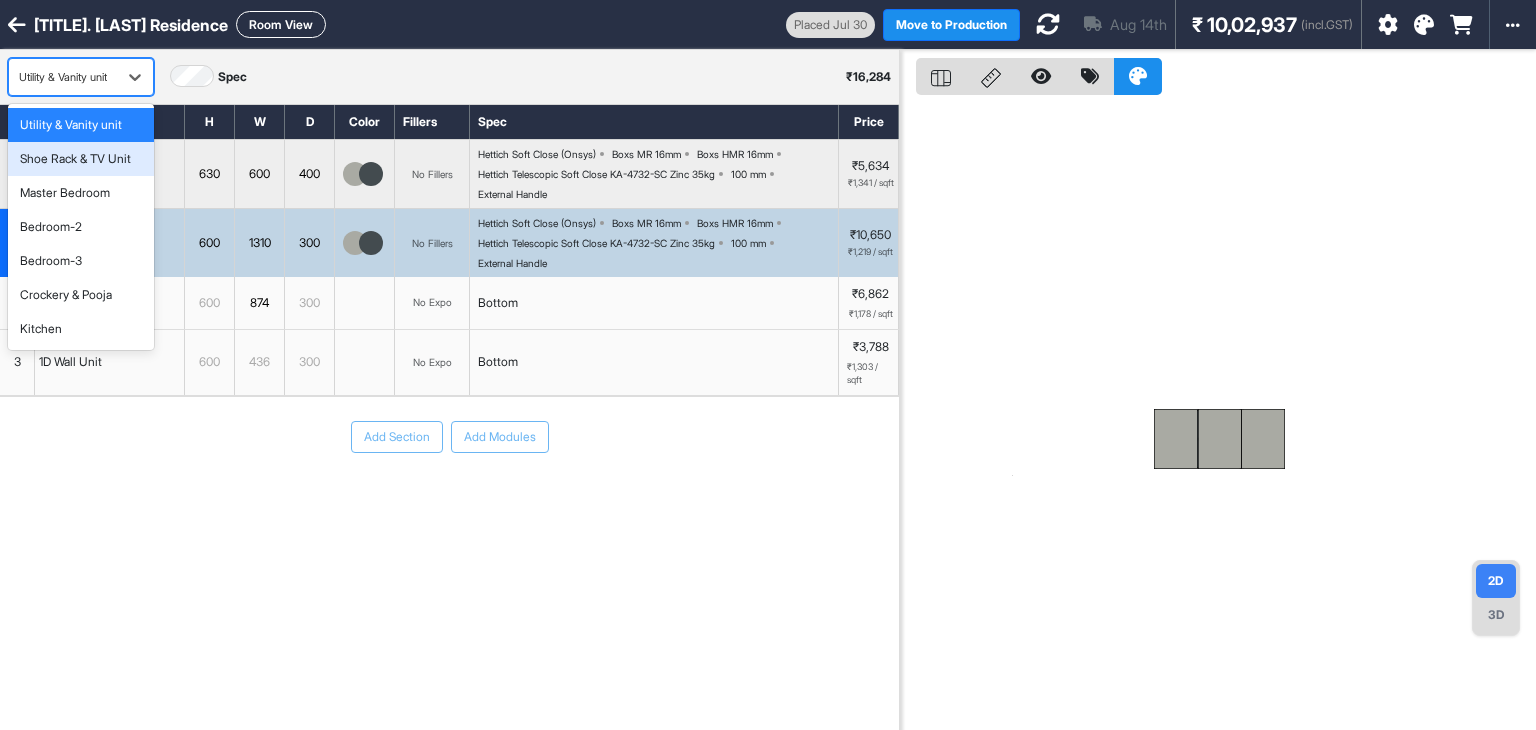 click on "Shoe Rack & TV Unit" at bounding box center (81, 159) 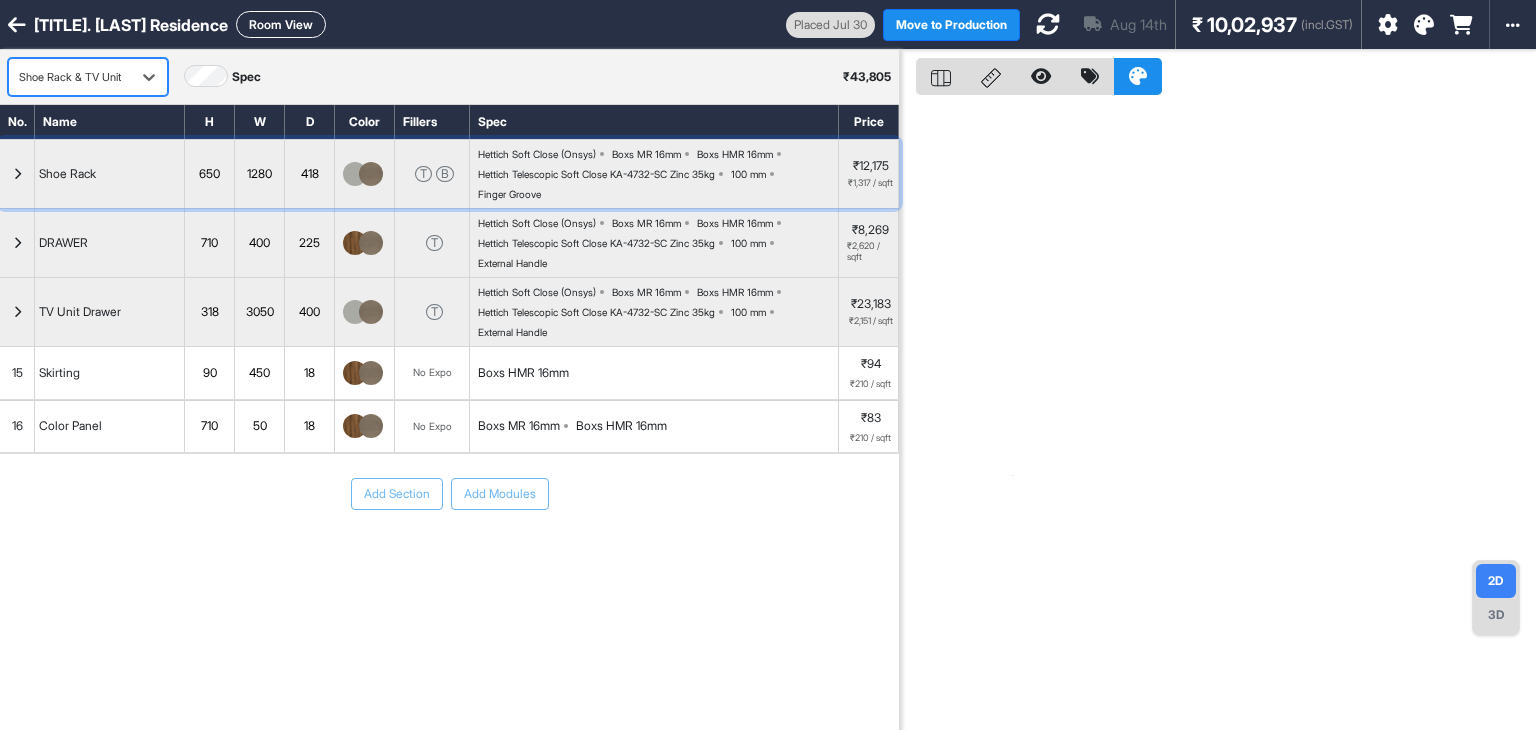 click at bounding box center [17, 174] 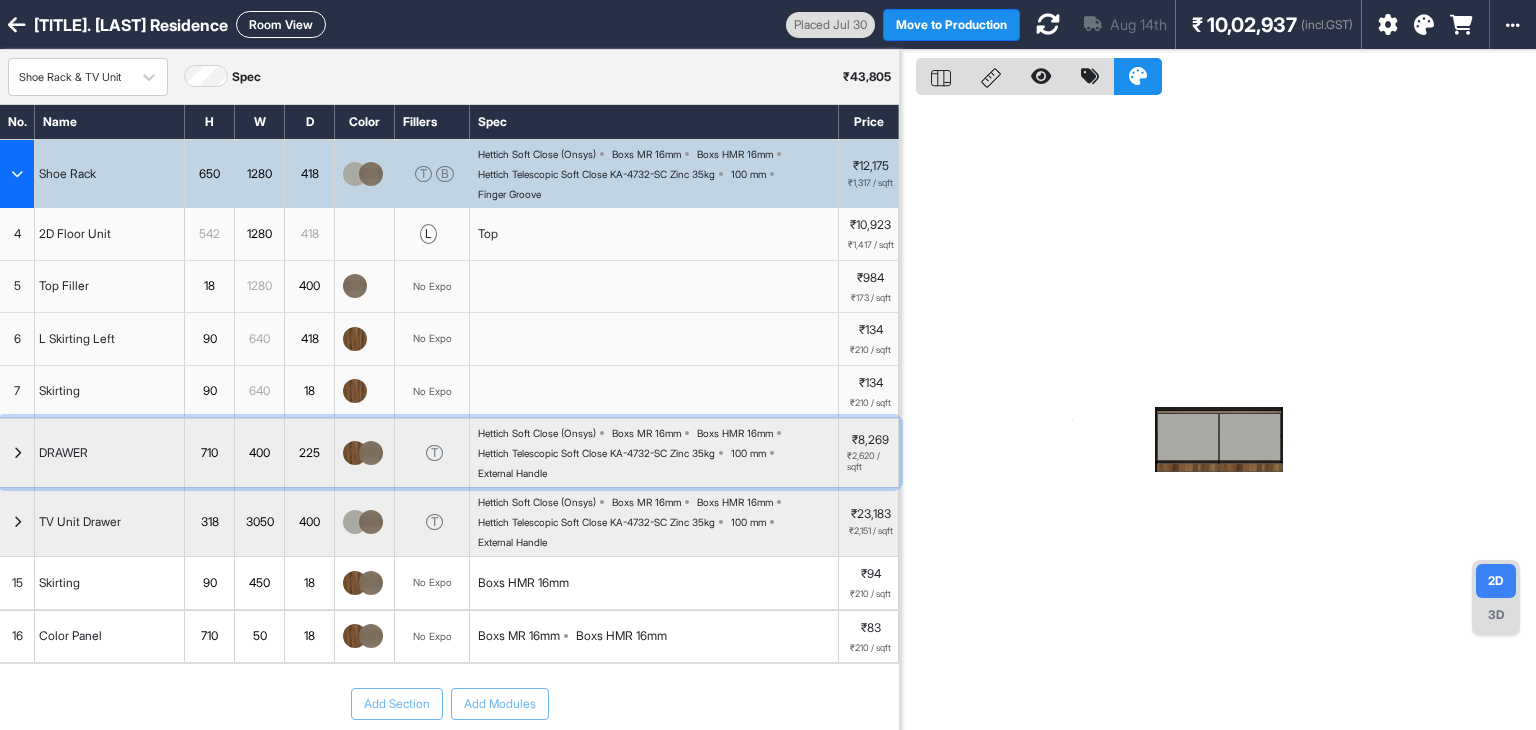 click at bounding box center (17, 453) 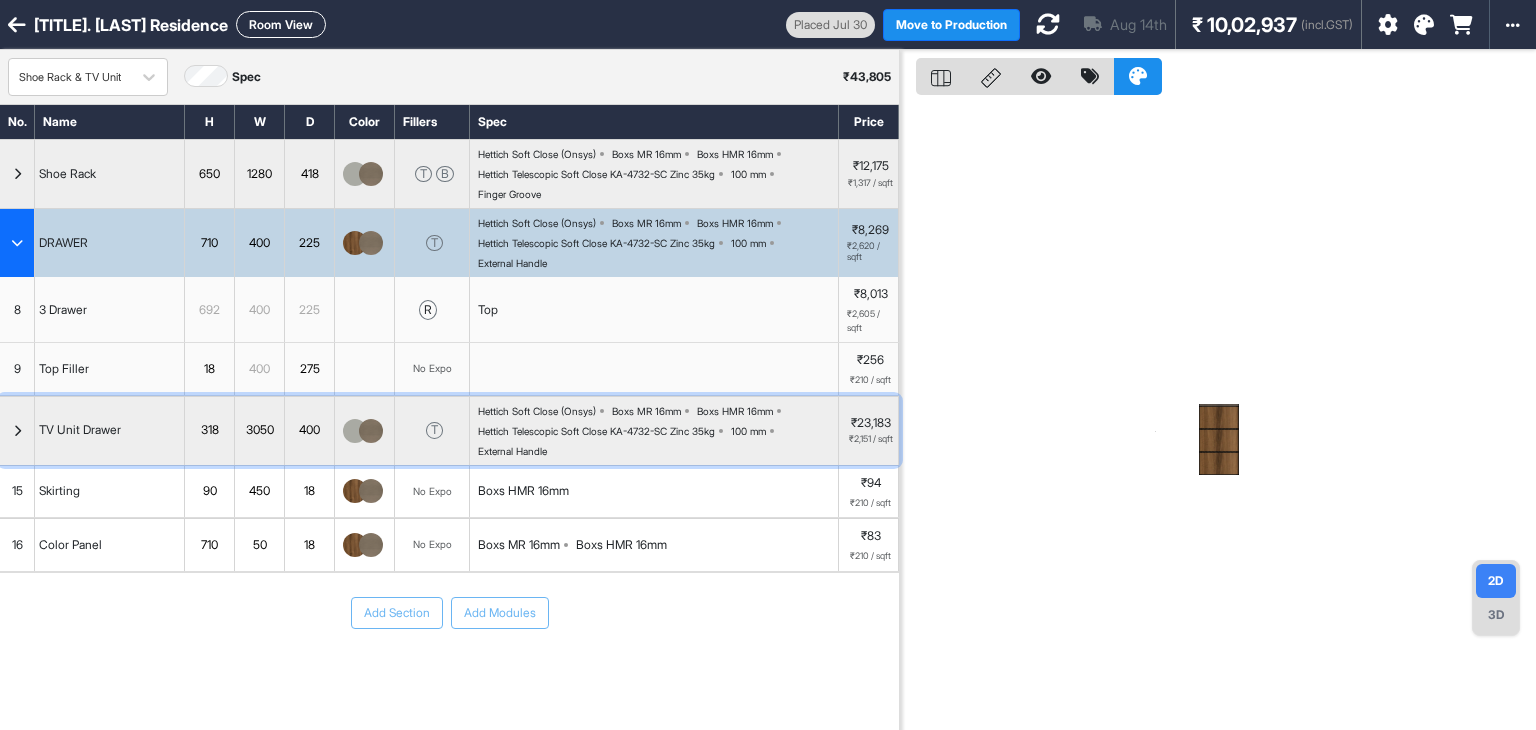 click at bounding box center [17, 431] 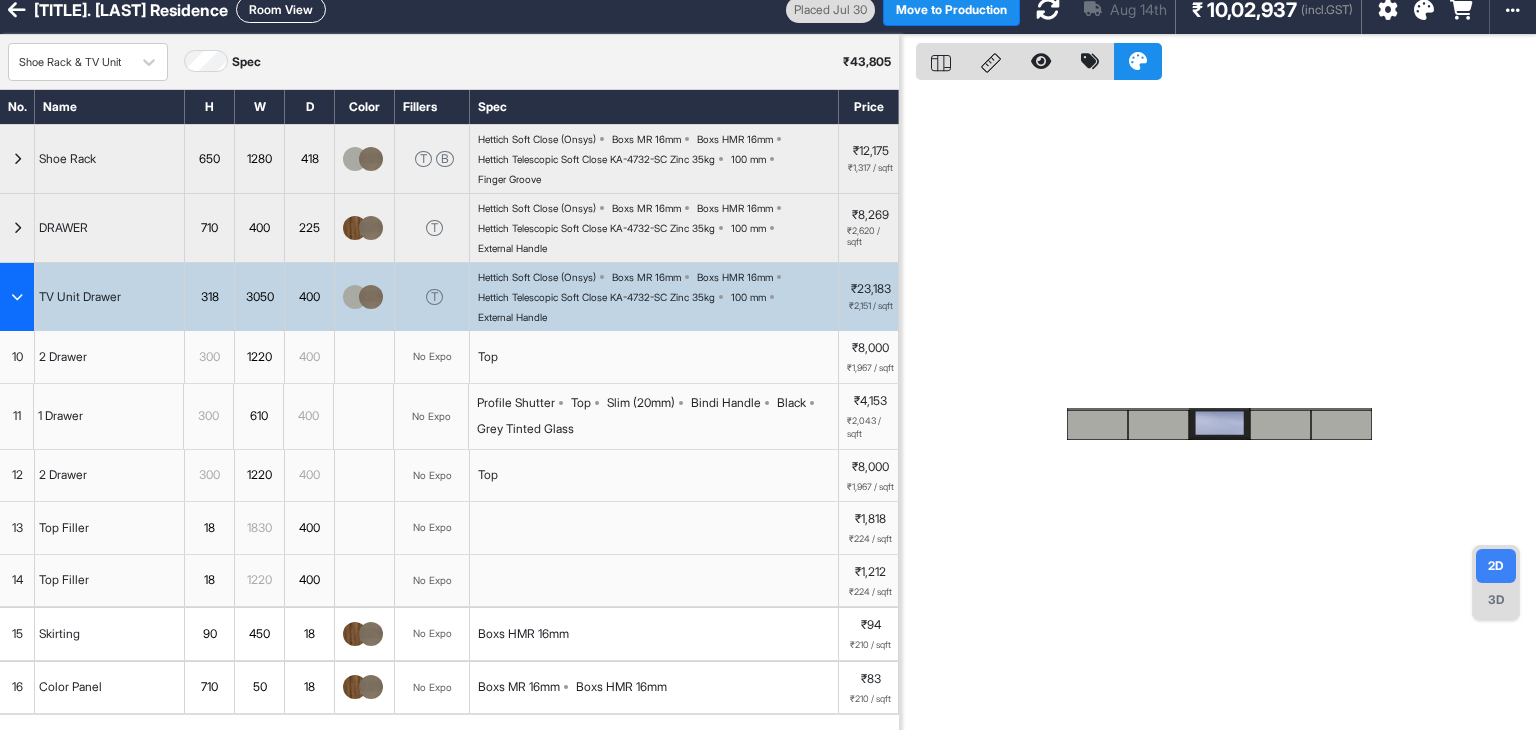 scroll, scrollTop: 0, scrollLeft: 0, axis: both 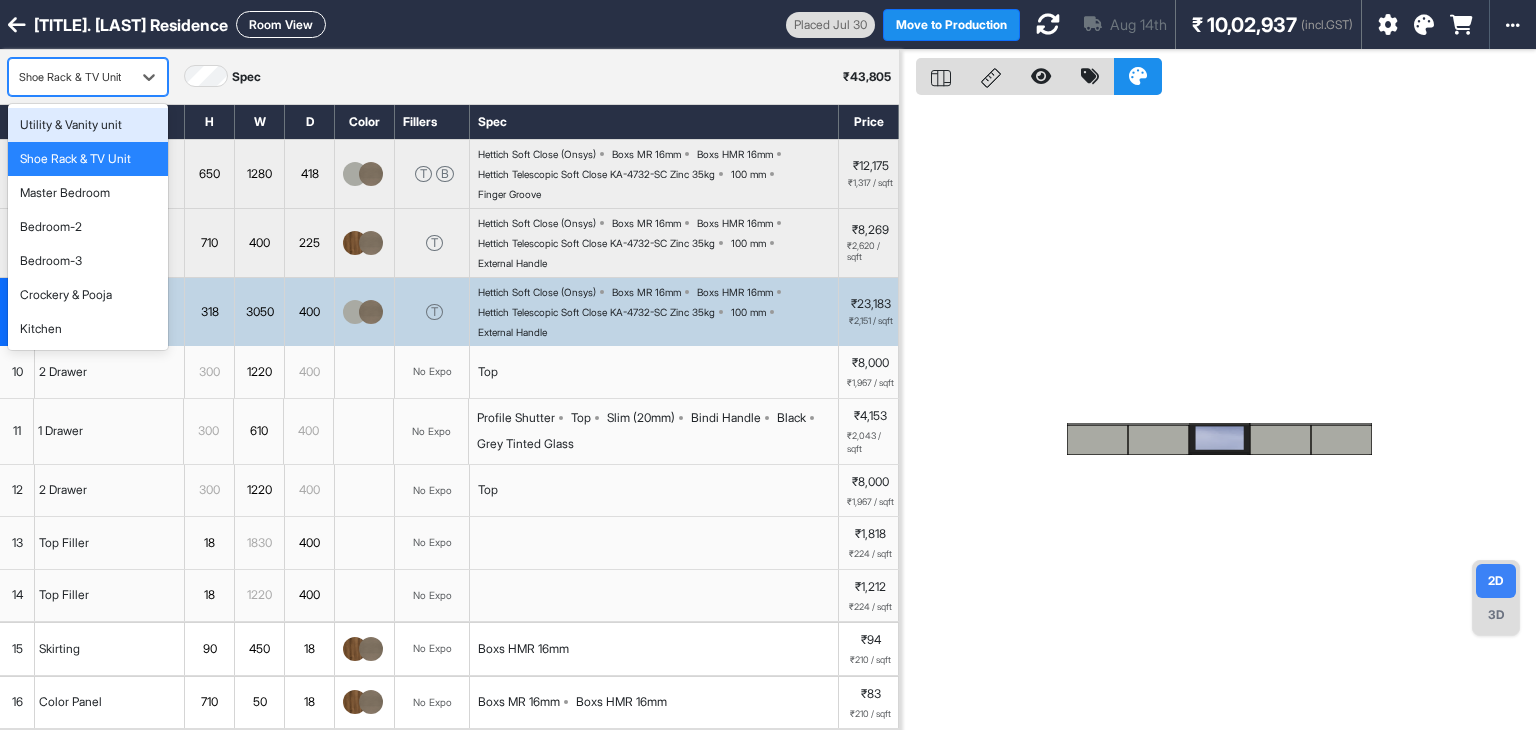 click at bounding box center (70, 77) 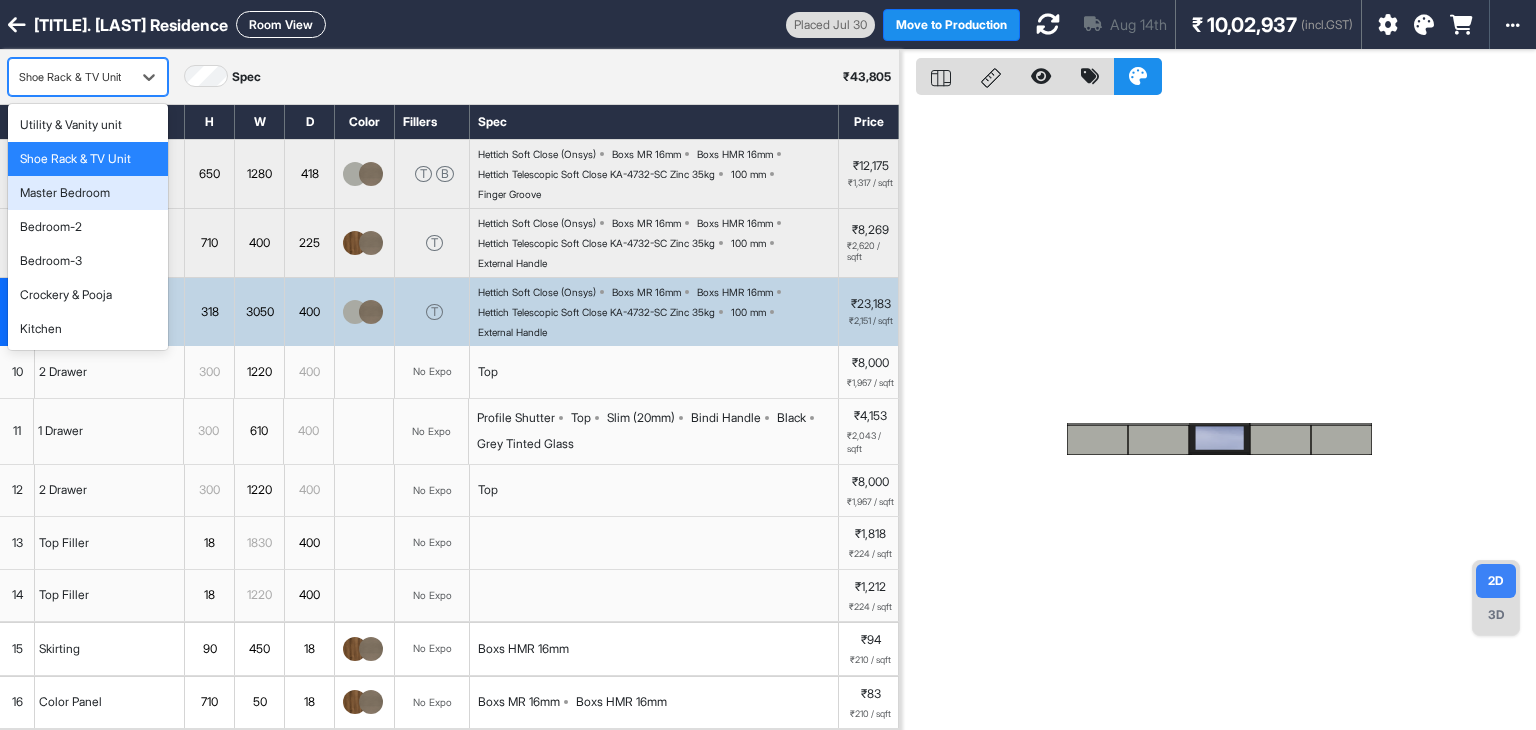 click on "Master Bedroom" at bounding box center [65, 193] 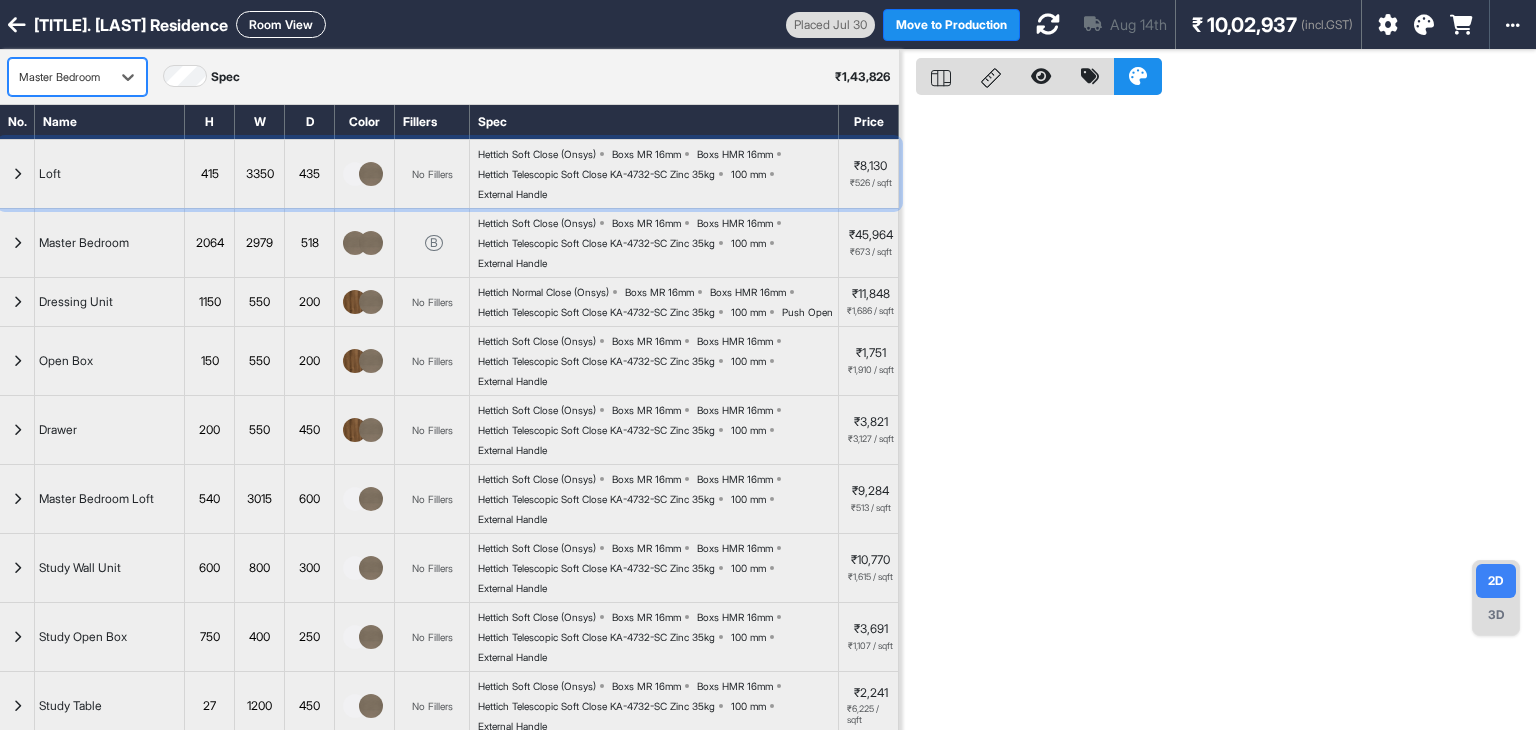 click at bounding box center [17, 174] 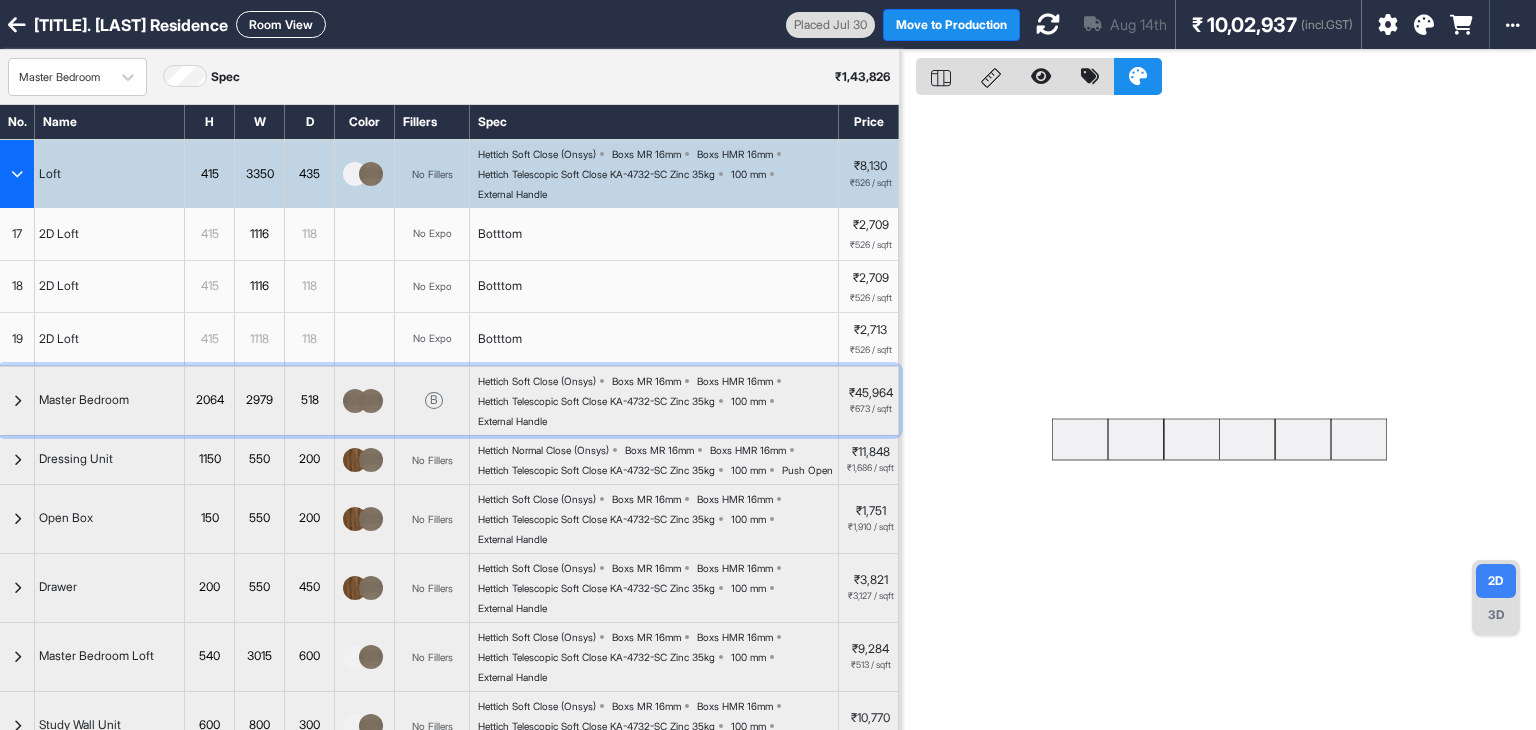 click at bounding box center [17, 401] 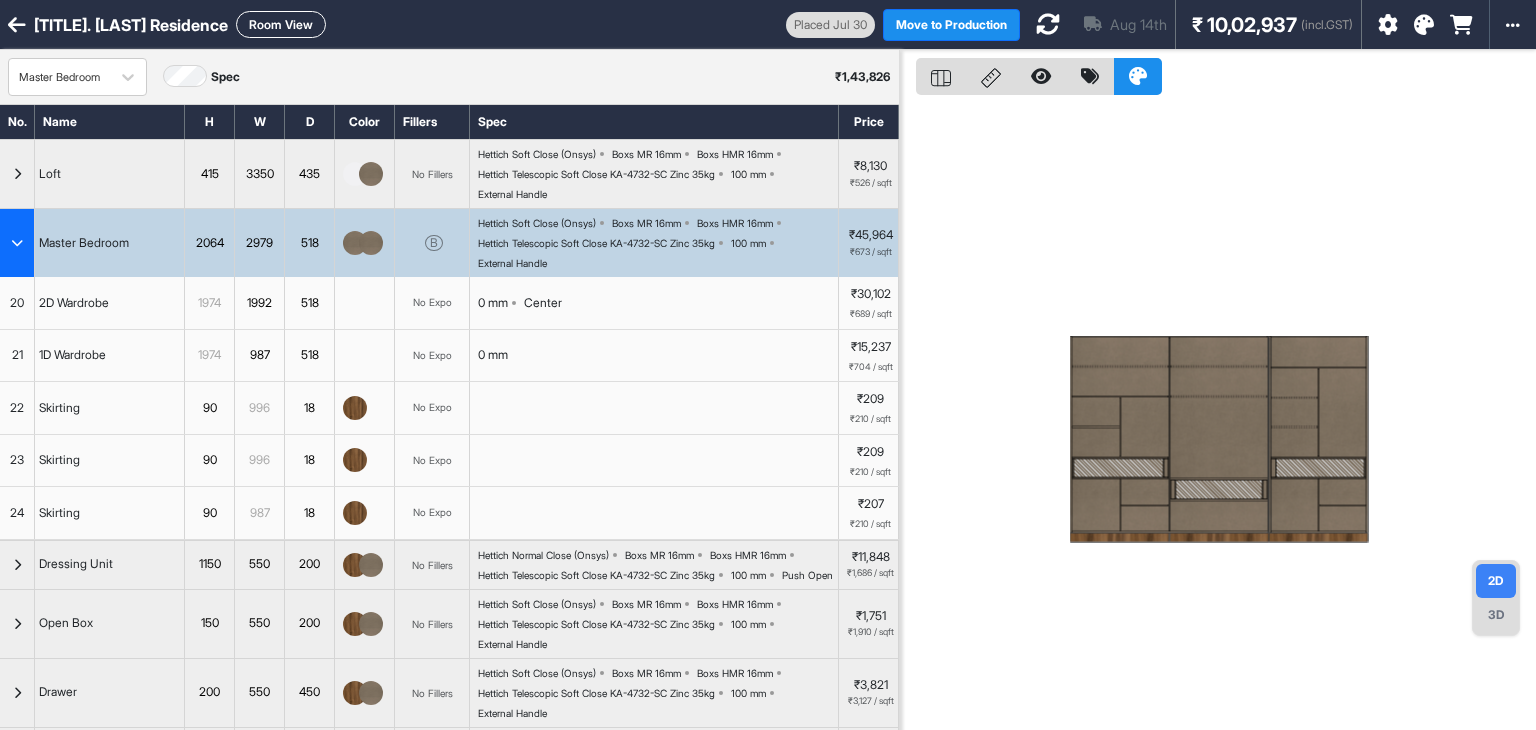 click on "24" at bounding box center [17, 513] 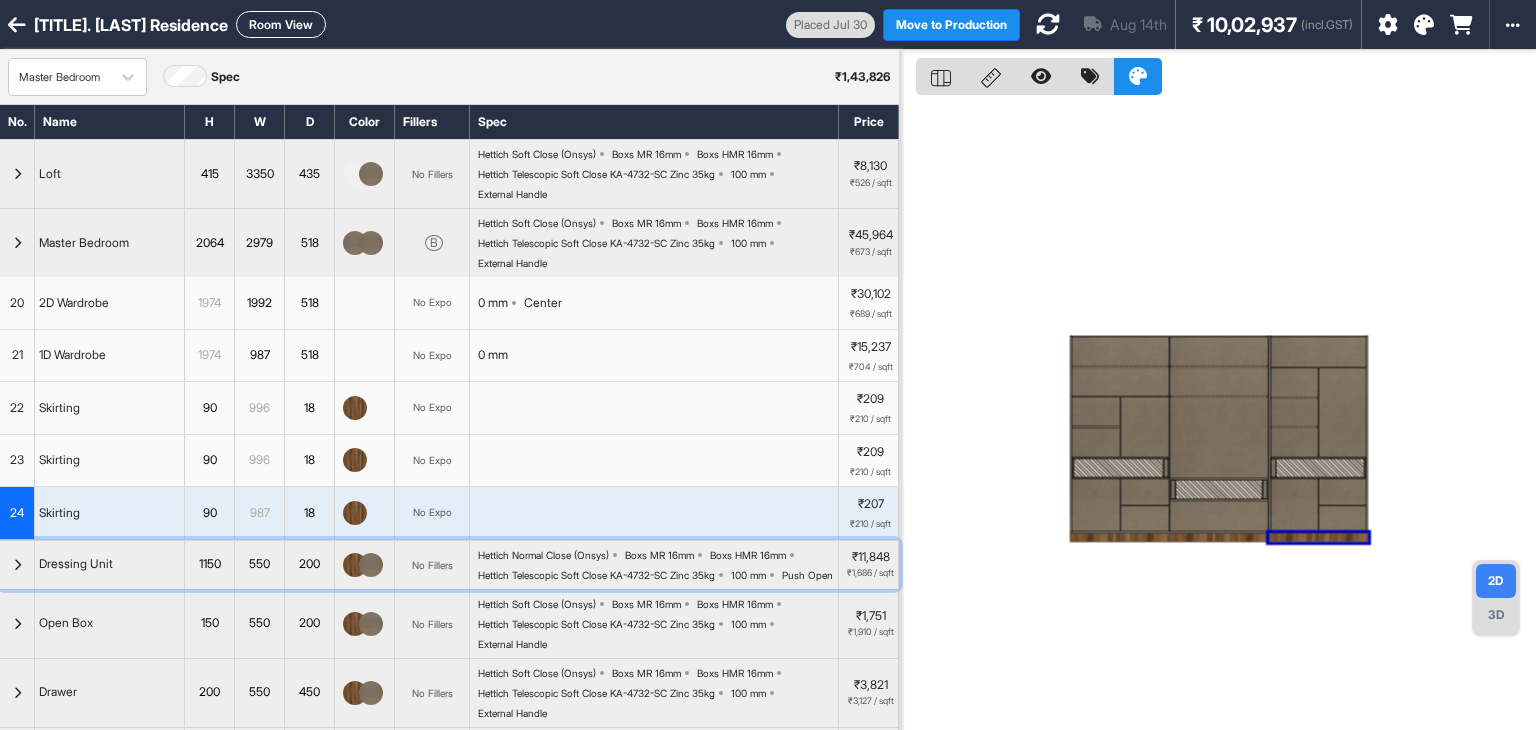 click at bounding box center [17, 565] 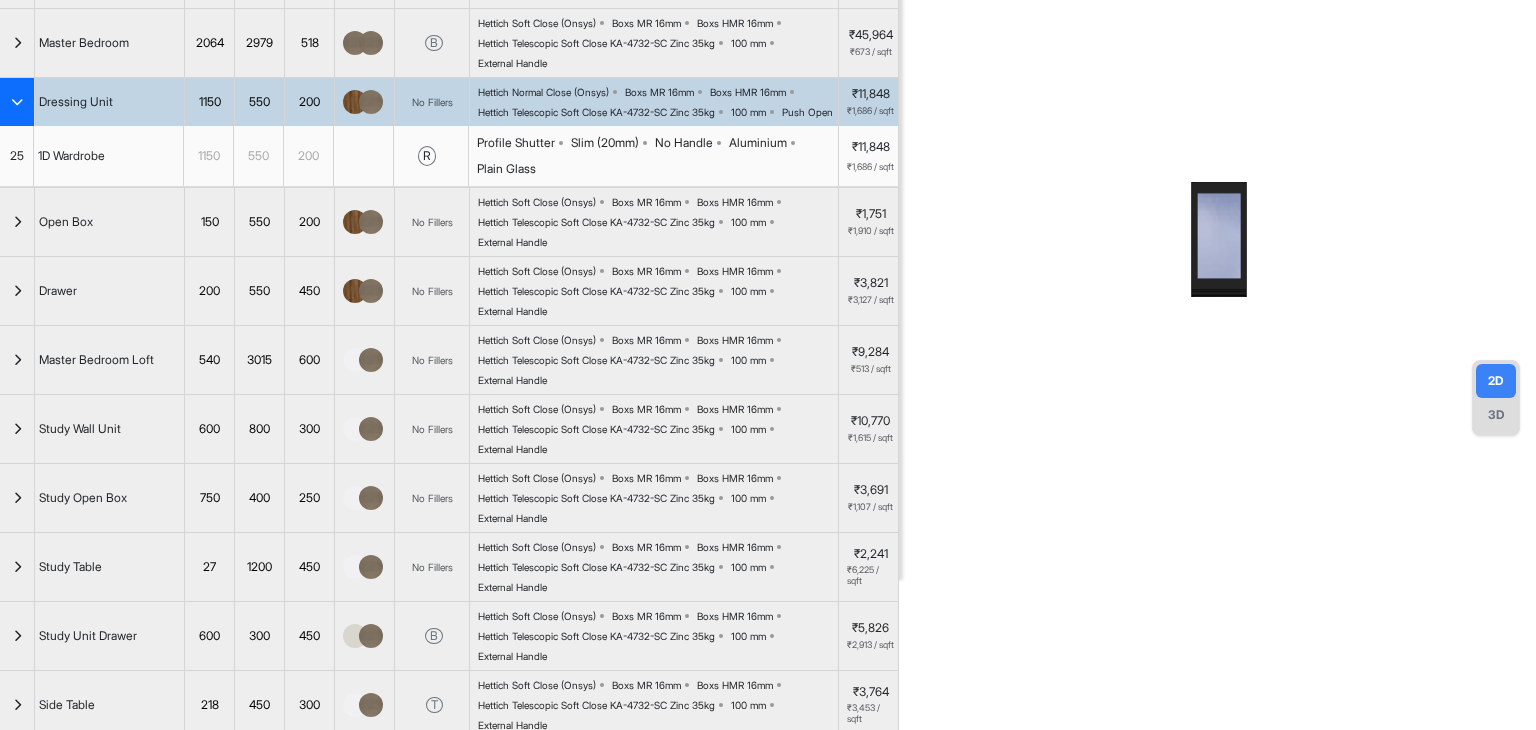 scroll, scrollTop: 0, scrollLeft: 0, axis: both 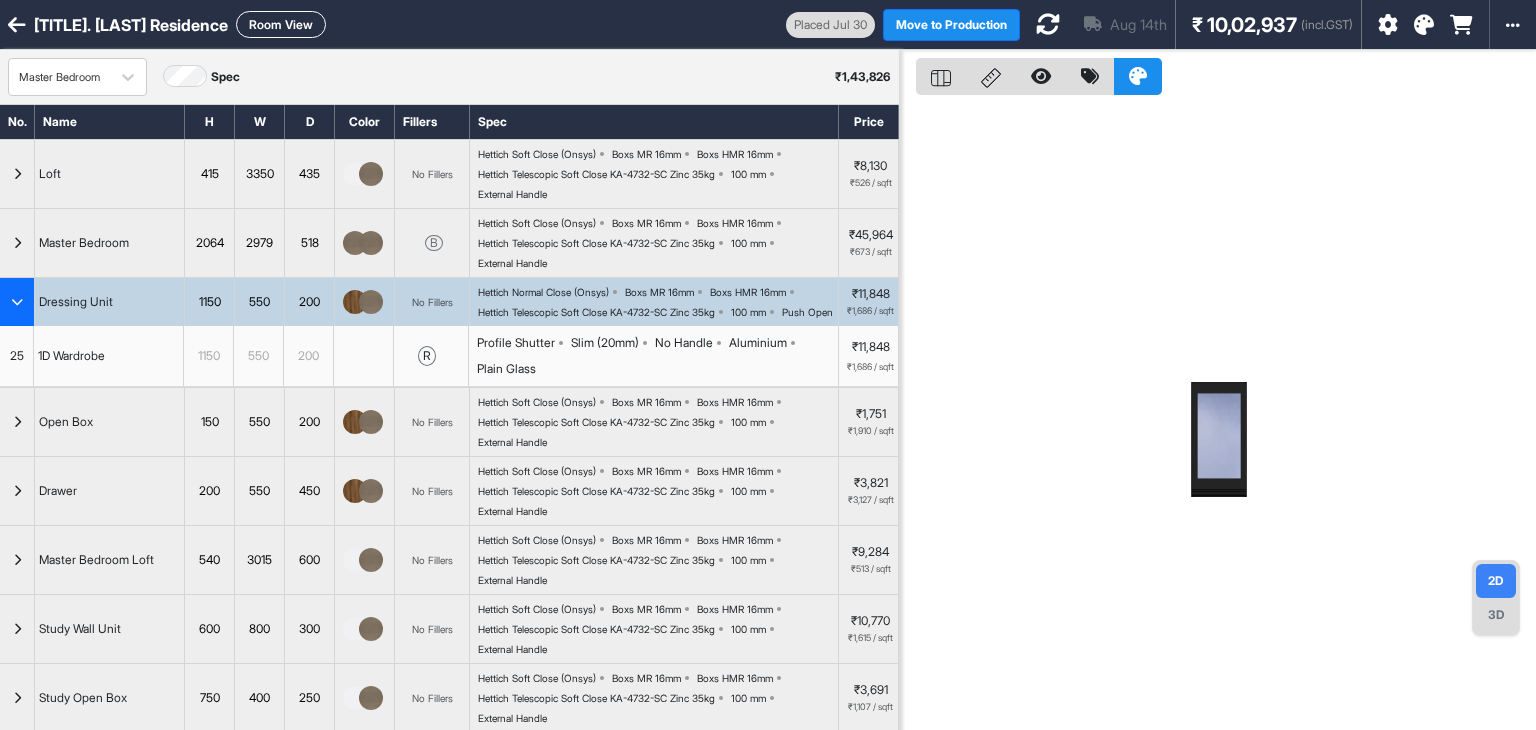 click on "Room View" at bounding box center (281, 24) 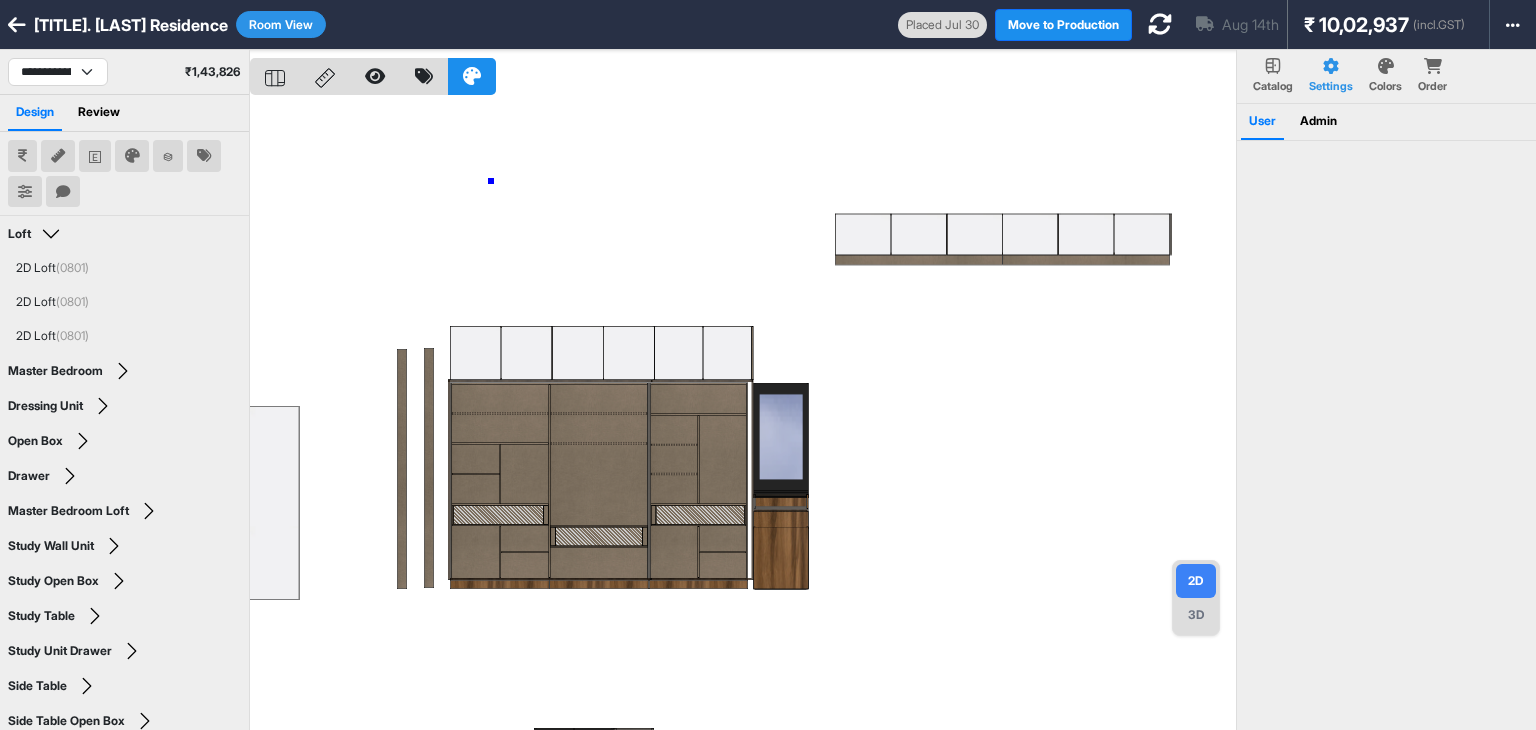 click at bounding box center [743, 415] 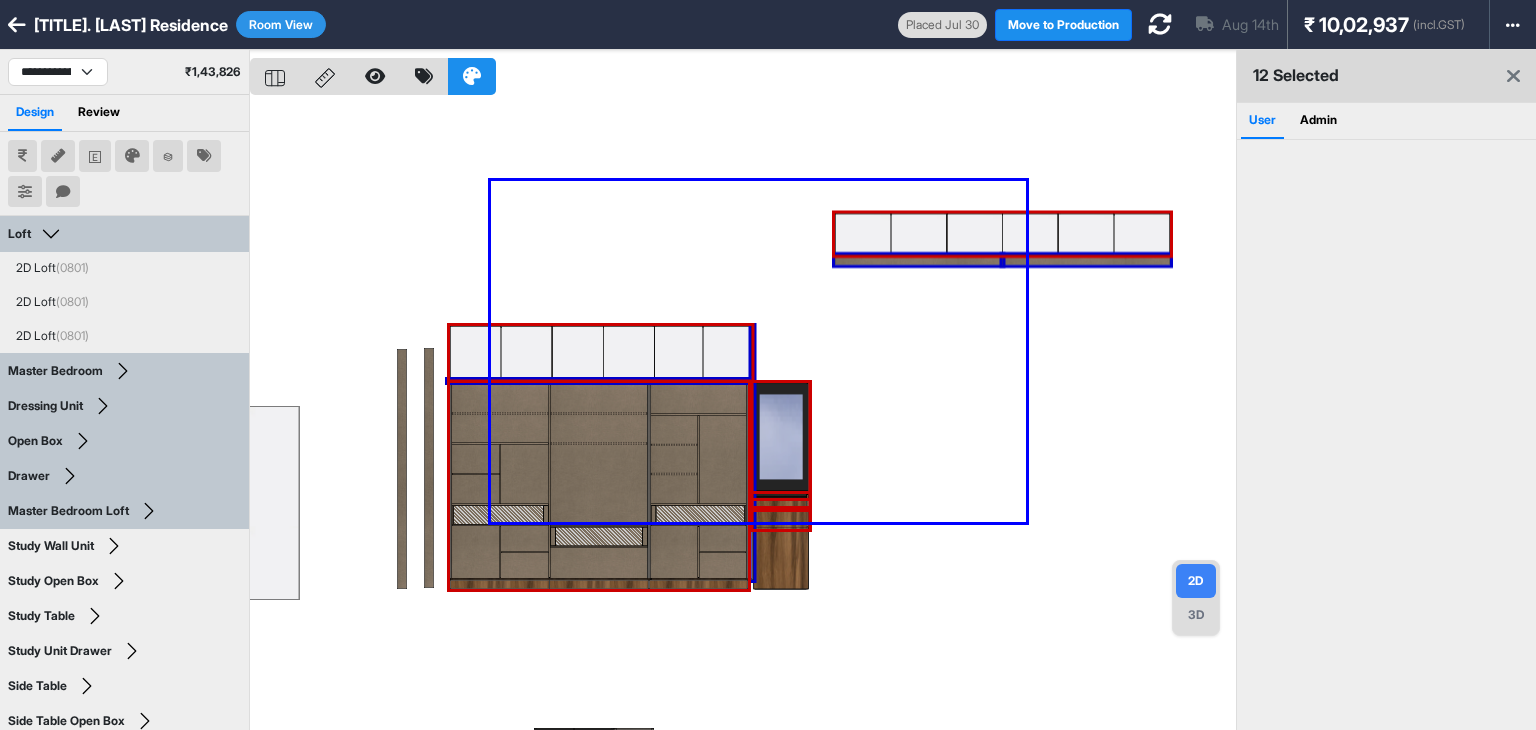 click at bounding box center (743, 415) 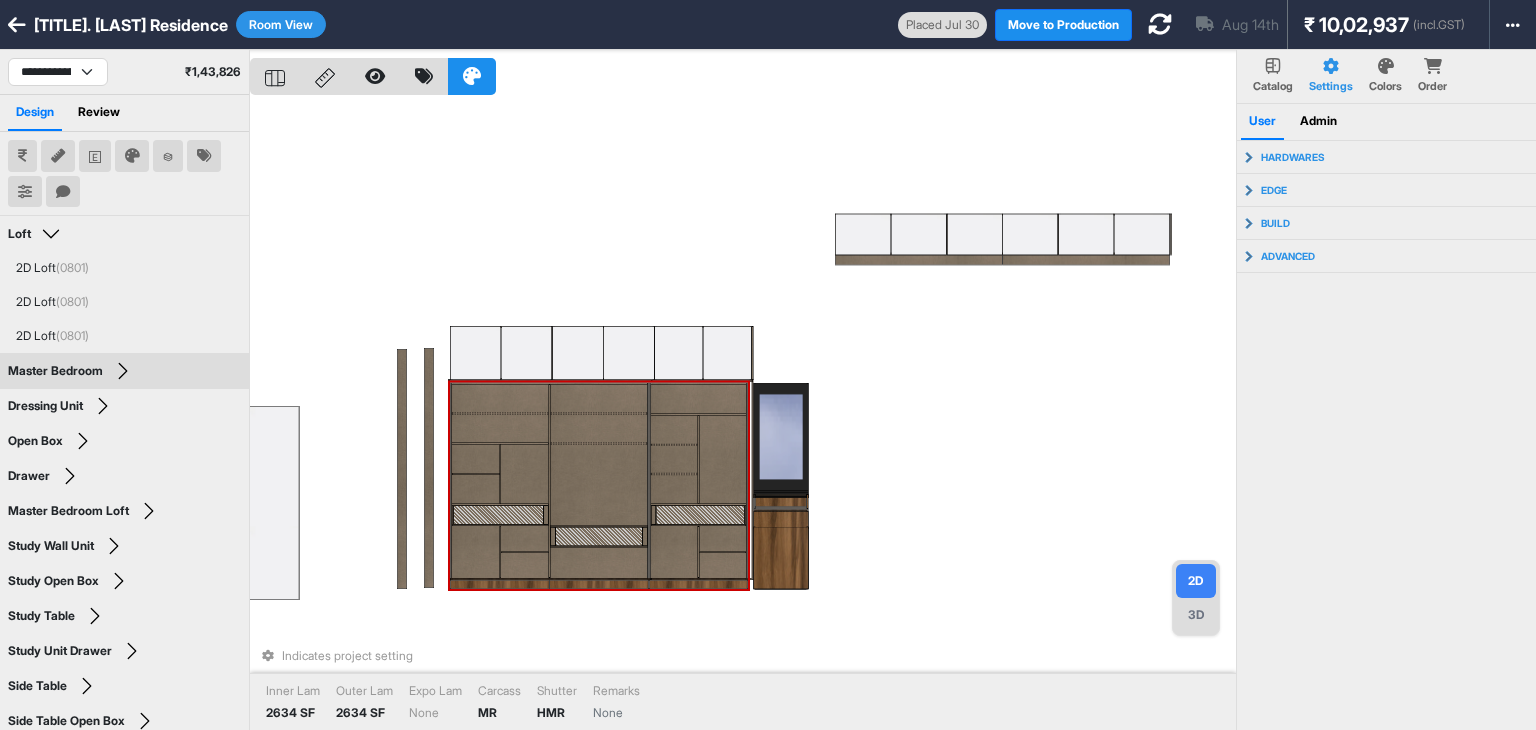 click at bounding box center (598, 484) 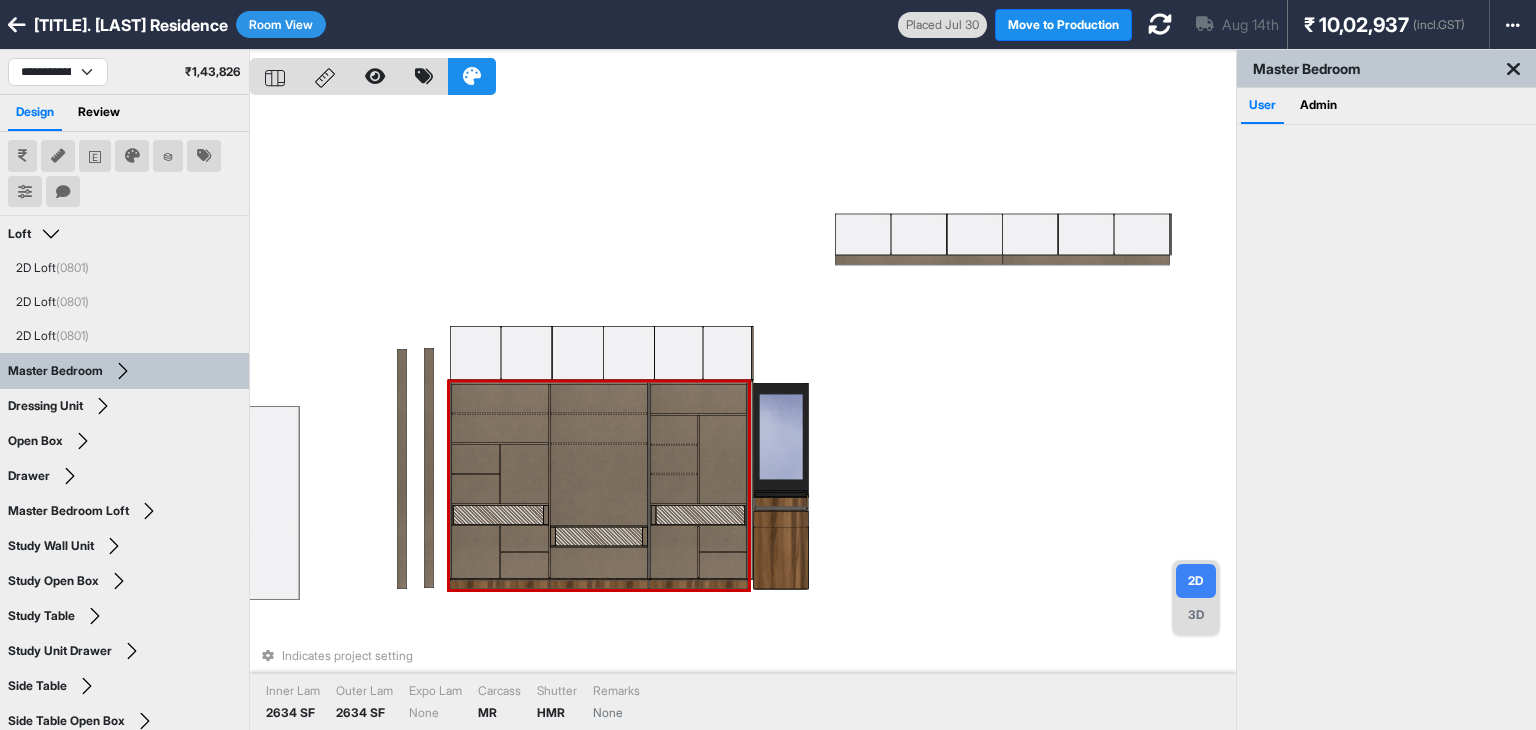 click at bounding box center [598, 428] 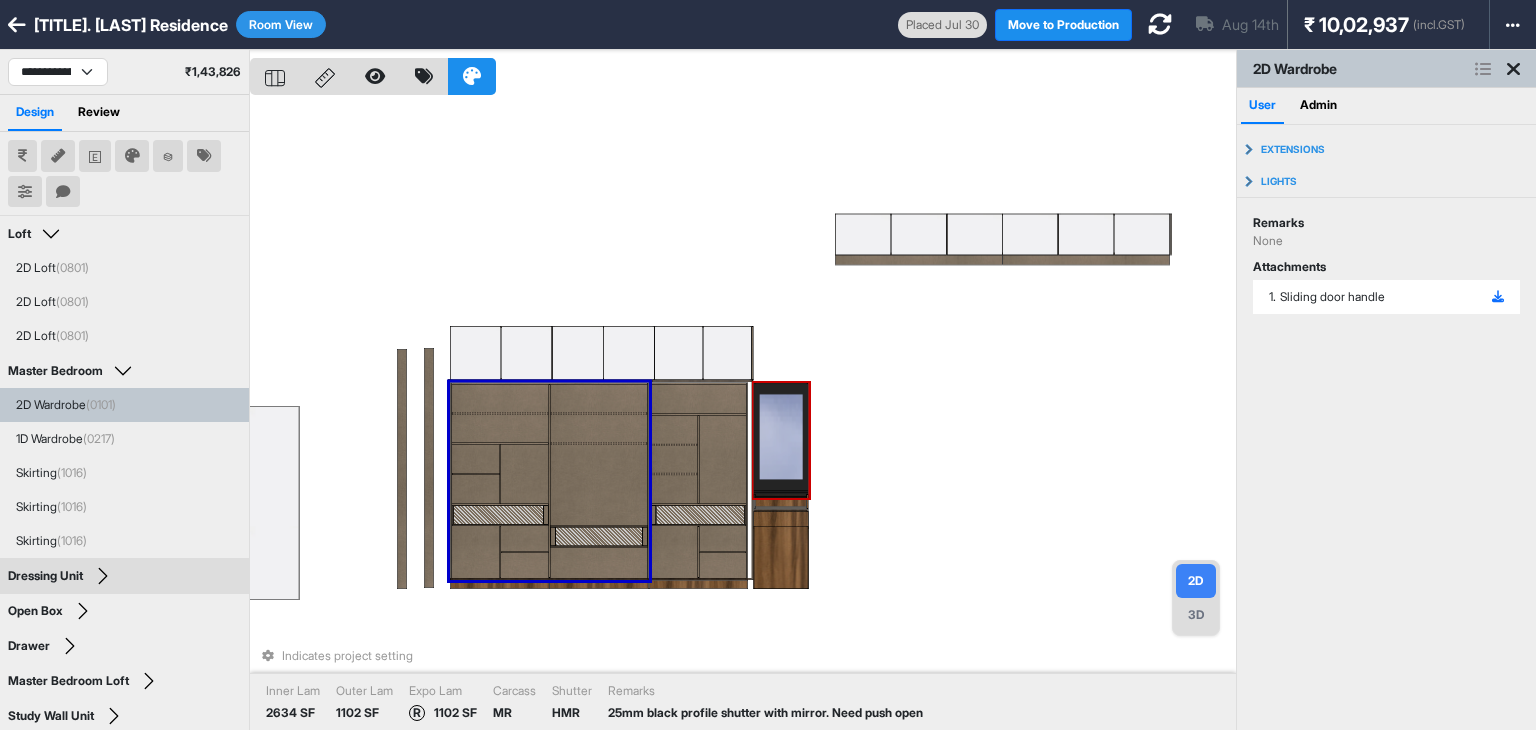 click at bounding box center (1489, 69) 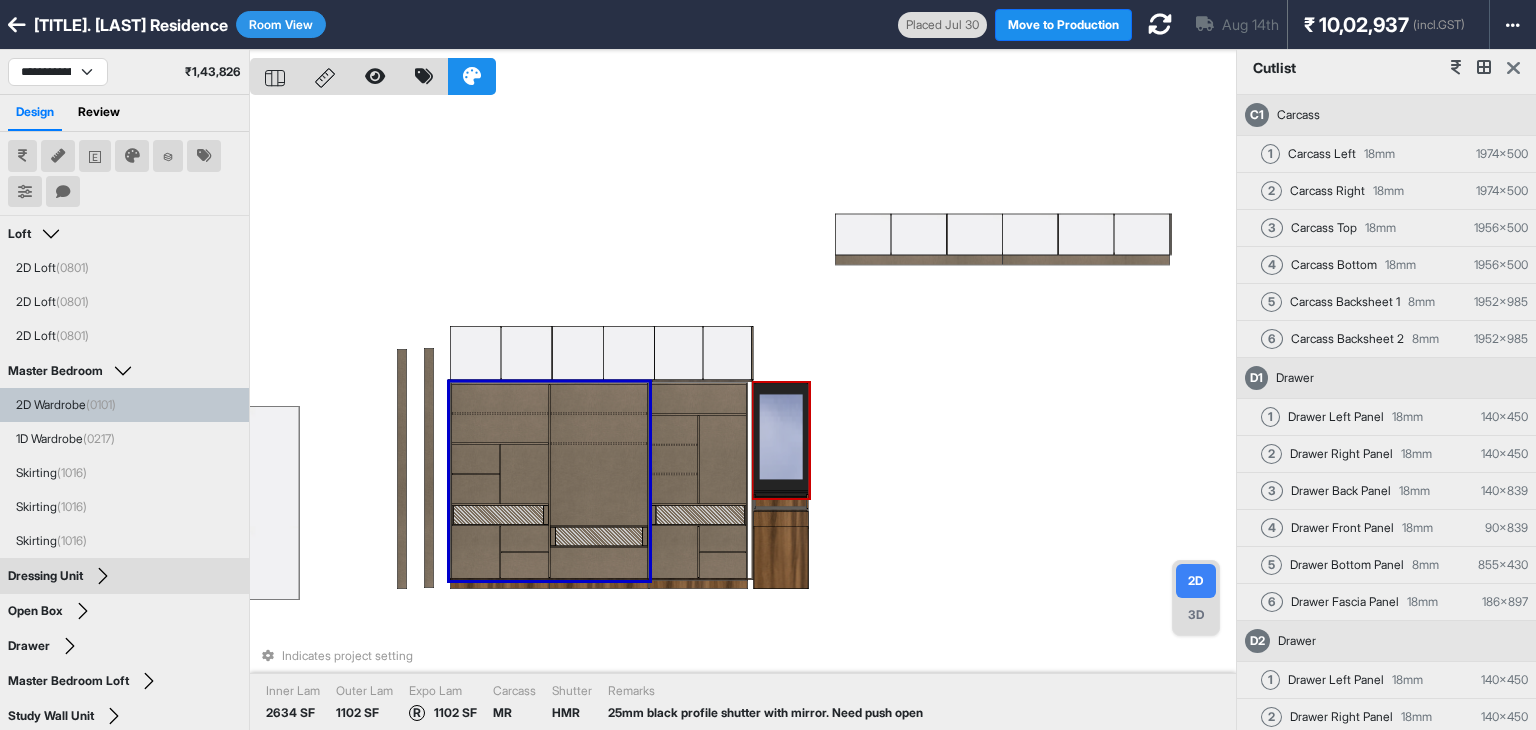 scroll, scrollTop: 0, scrollLeft: 0, axis: both 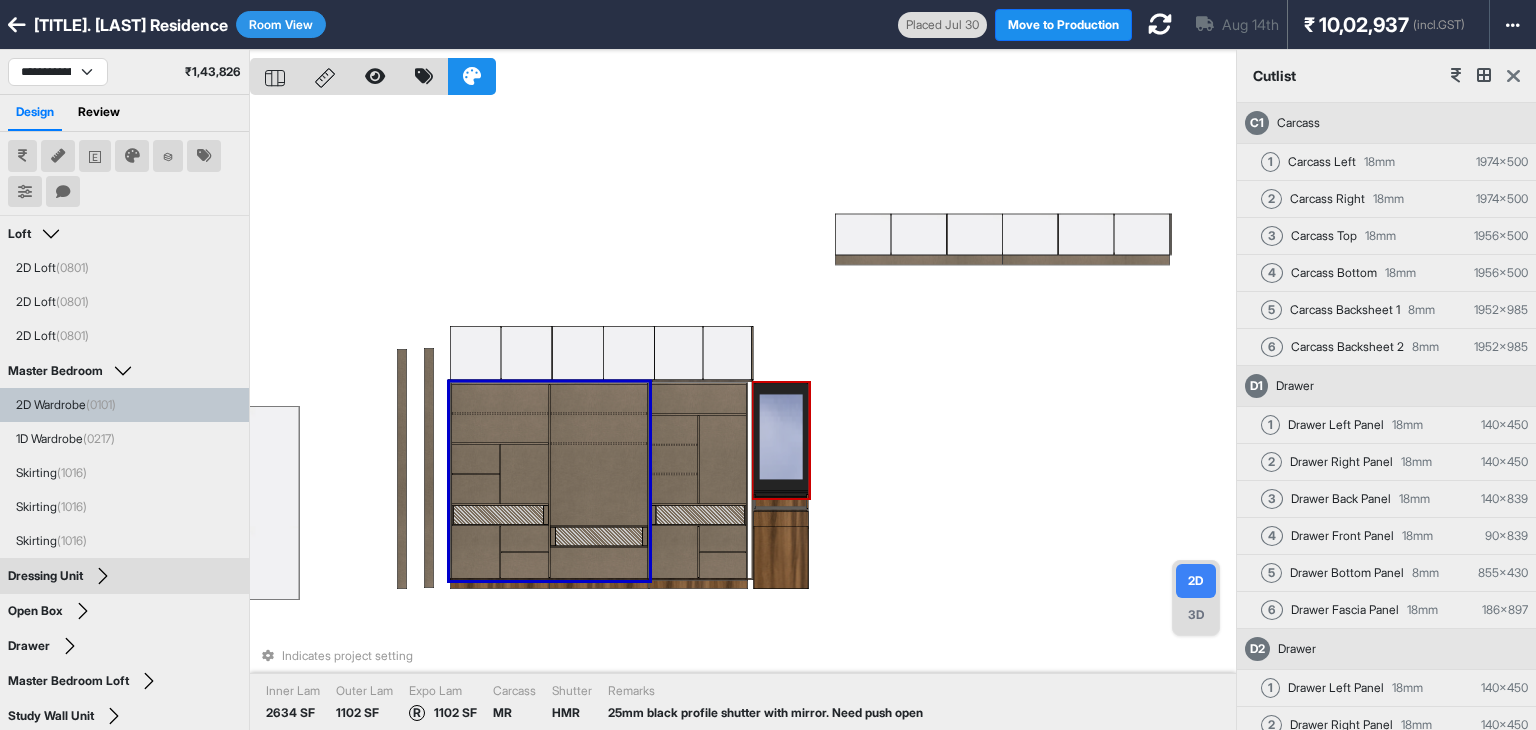 click at bounding box center [1513, 76] 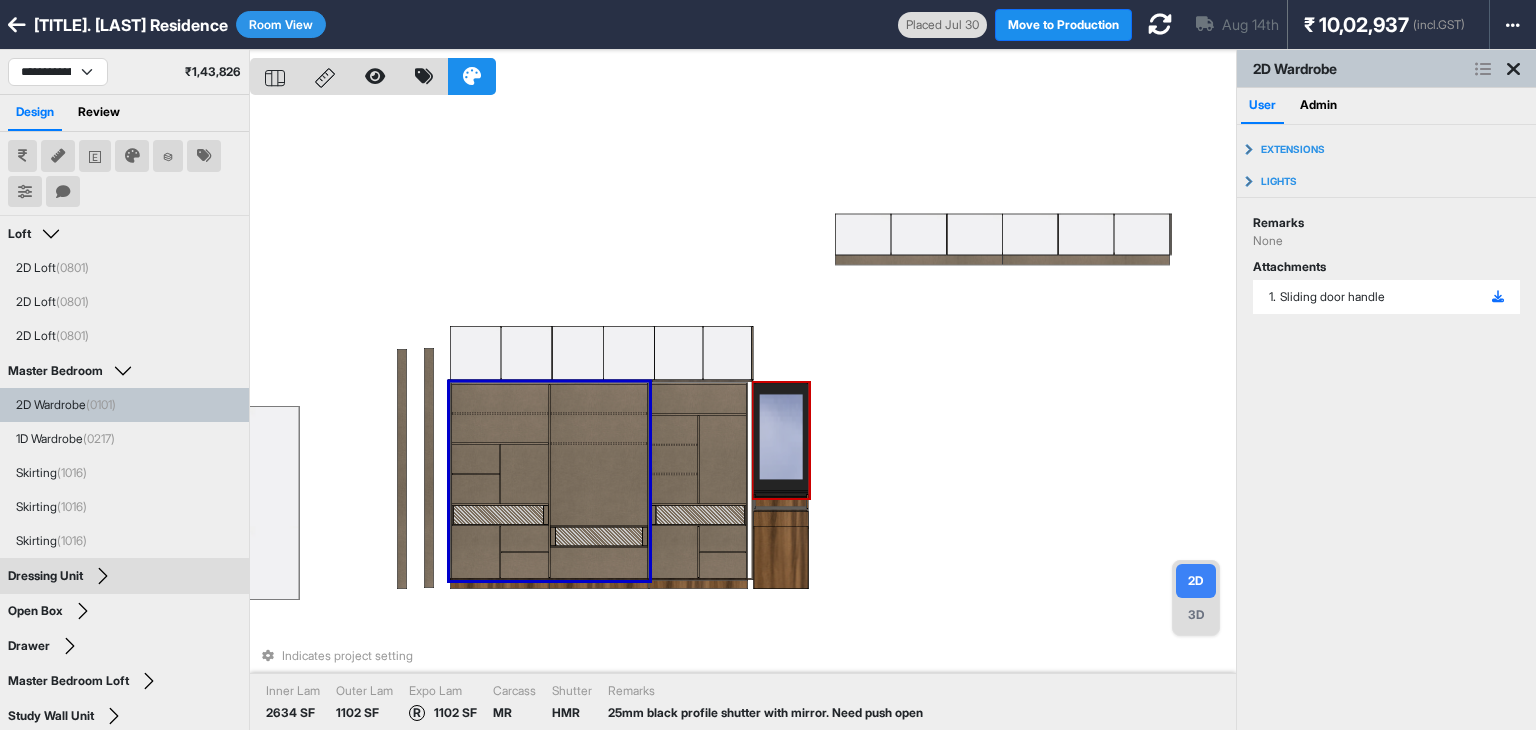 click on "Indicates project setting Inner Lam 2634 SF Outer Lam 1102 SF Expo Lam R 1102 SF Carcass MR Shutter HMR Remarks 25mm black profile shutter with mirror. Need push open" at bounding box center (743, 415) 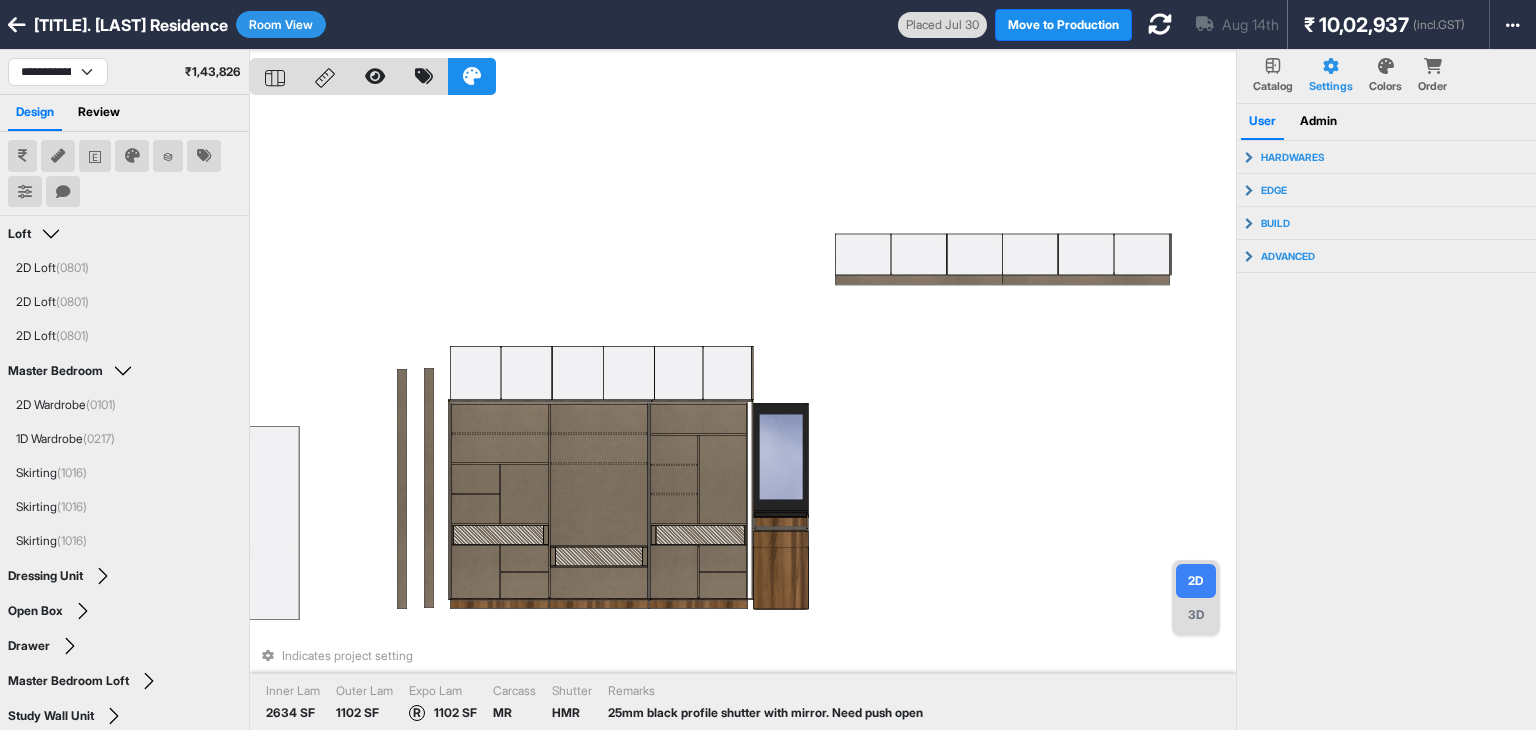 click on "Indicates project setting Inner Lam 2634 SF Outer Lam 1102 SF Expo Lam R 1102 SF Carcass MR Shutter HMR Remarks 25mm black profile shutter with mirror. Need push open" at bounding box center [743, 415] 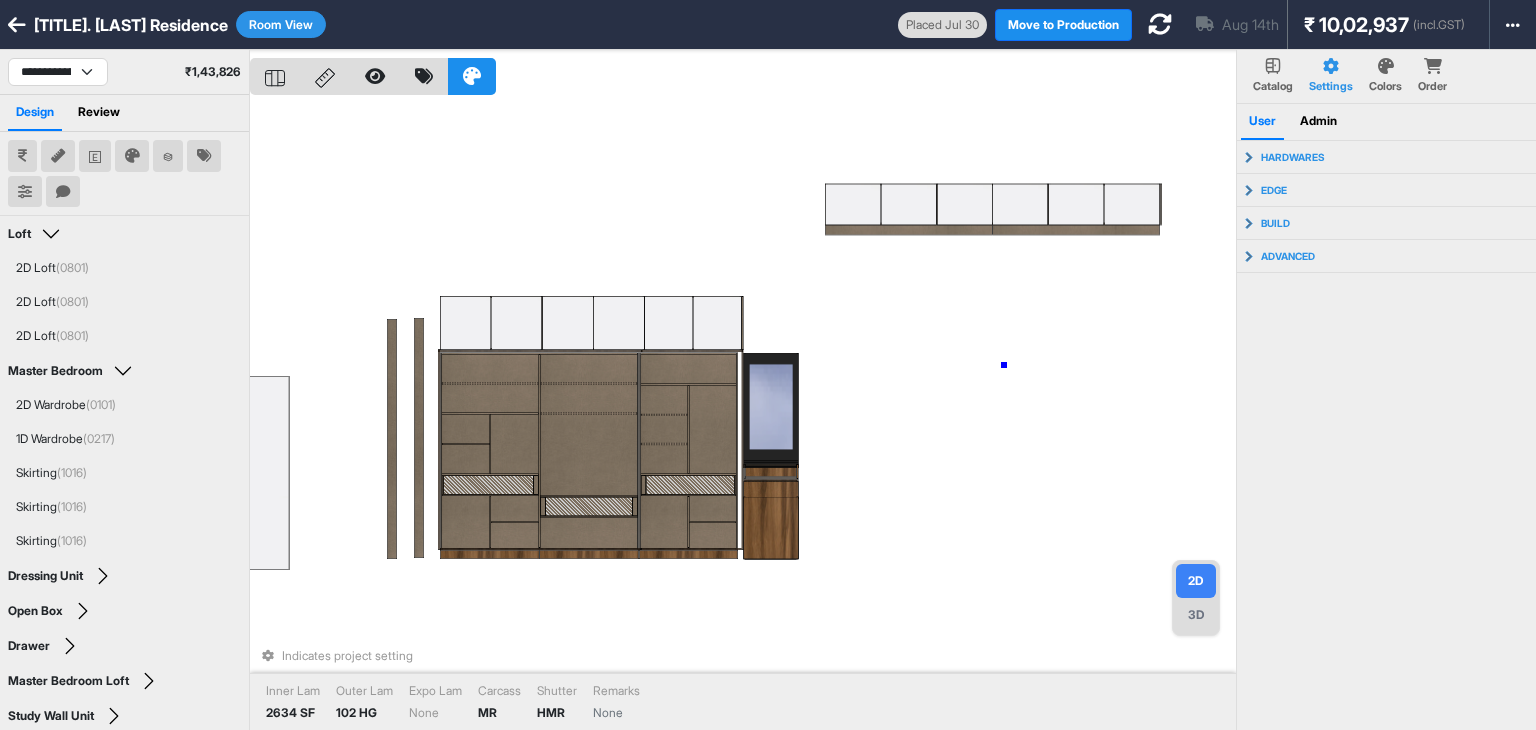 click on "Indicates project setting Inner Lam 2634 SF Outer Lam 102 HG Expo Lam None Carcass MR Shutter HMR Remarks None" at bounding box center (743, 415) 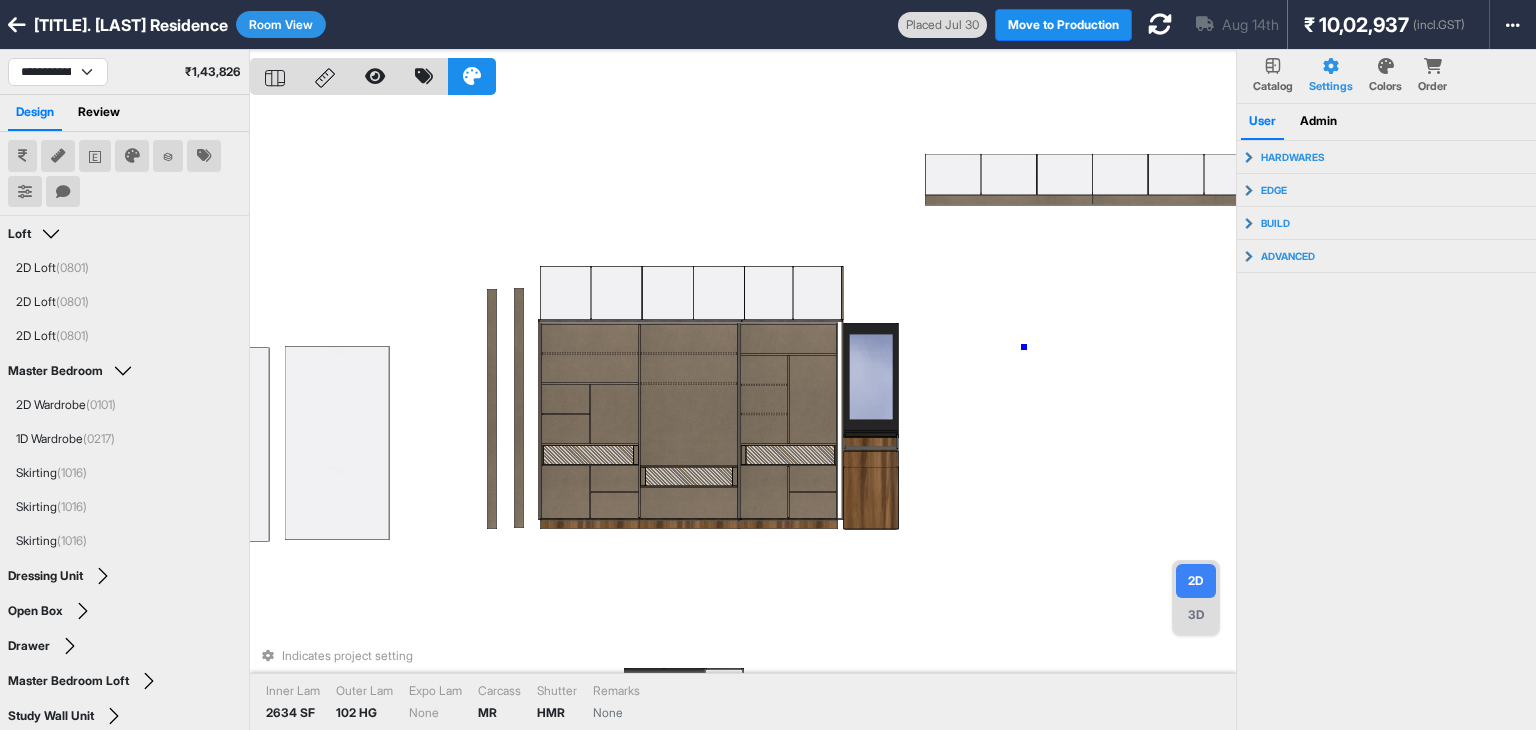 click on "Indicates project setting Inner Lam 2634 SF Outer Lam 102 HG Expo Lam None Carcass MR Shutter HMR Remarks None" at bounding box center [743, 415] 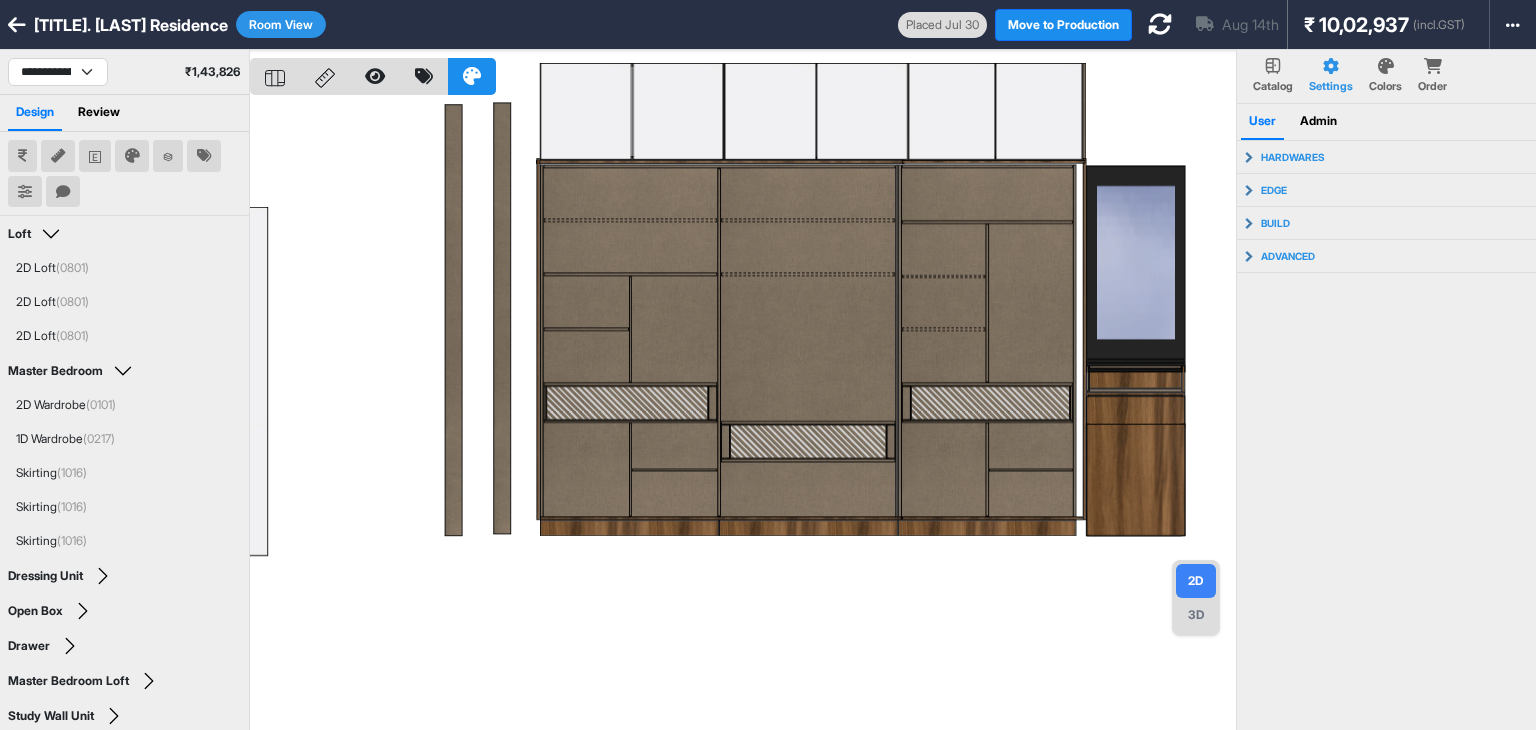 click at bounding box center [743, 415] 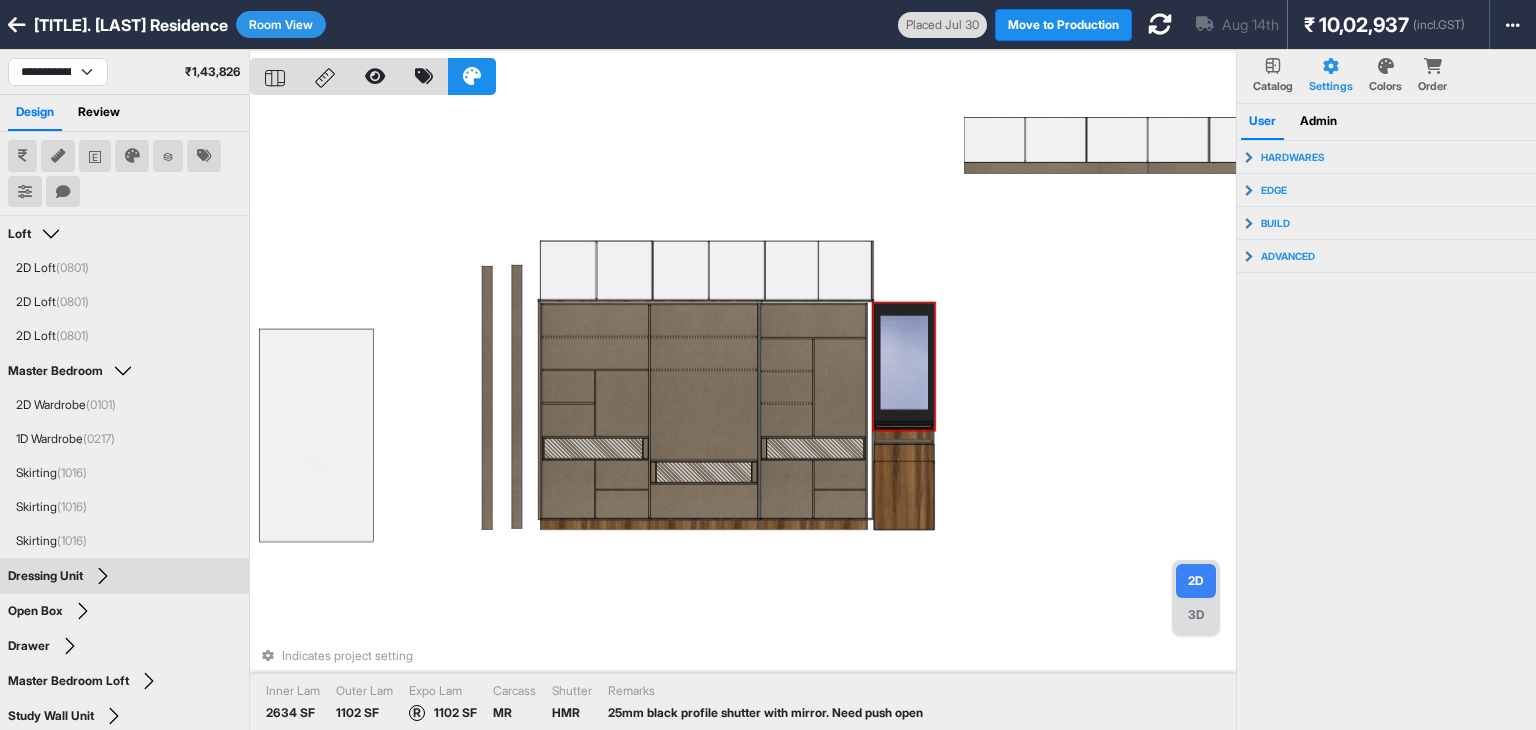 click on "Indicates project setting Inner Lam 2634 SF Outer Lam 1102 SF Expo Lam R 1102 SF Carcass MR Shutter HMR Remarks 25mm black profile shutter with mirror. Need push open" at bounding box center (743, 415) 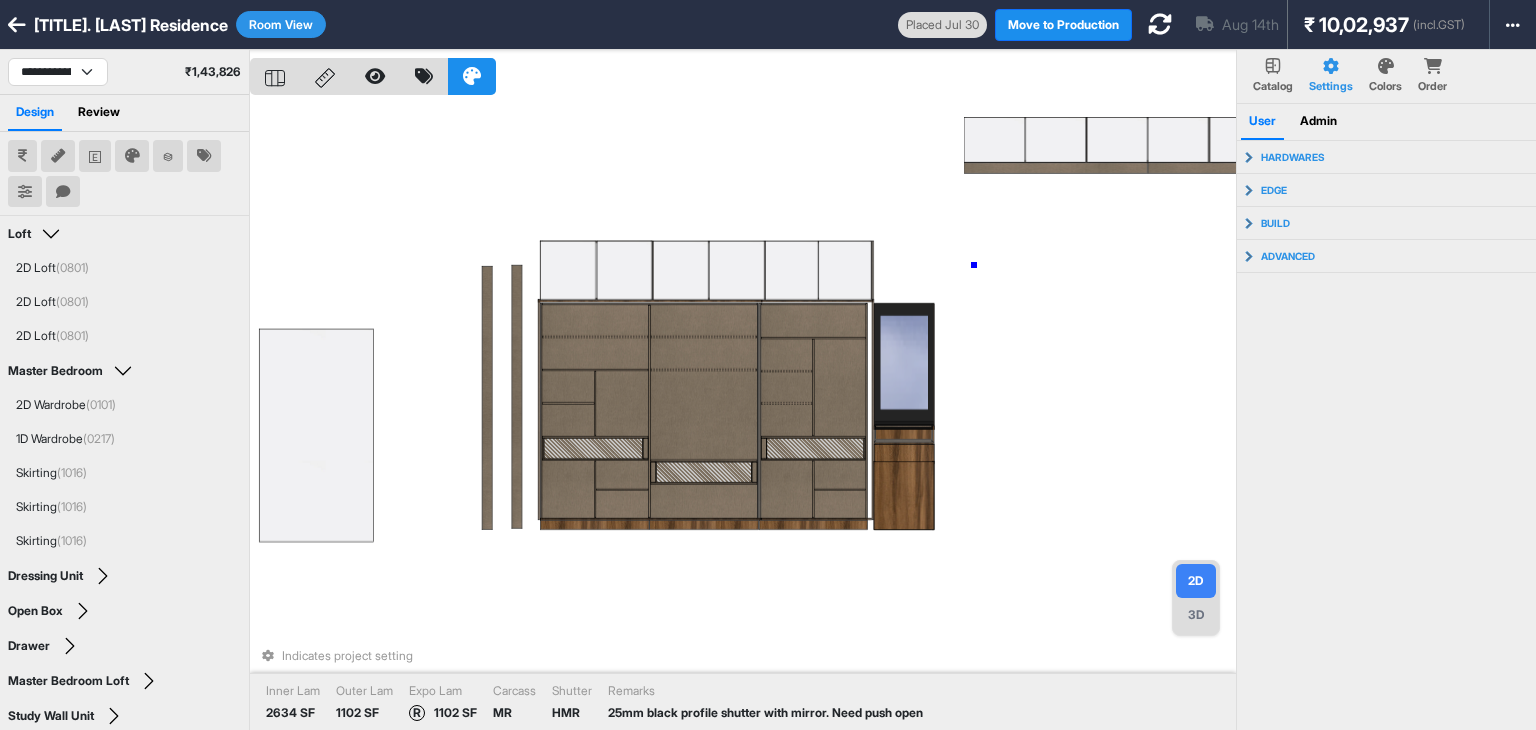 click on "Indicates project setting Inner Lam 2634 SF Outer Lam 1102 SF Expo Lam R 1102 SF Carcass MR Shutter HMR Remarks 25mm black profile shutter with mirror. Need push open" at bounding box center (743, 415) 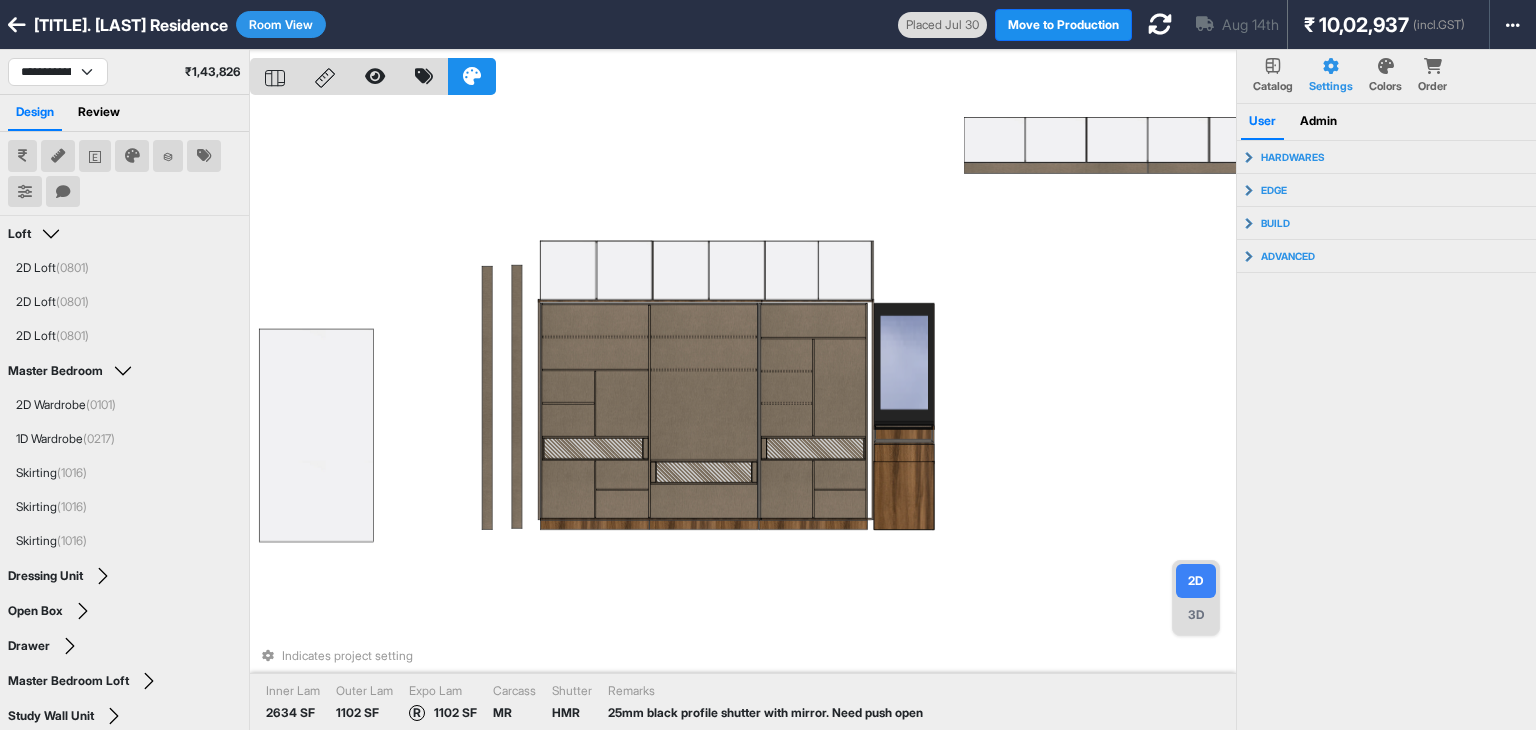 click on "Indicates project setting Inner Lam 2634 SF Outer Lam 1102 SF Expo Lam R 1102 SF Carcass MR Shutter HMR Remarks 25mm black profile shutter with mirror. Need push open" at bounding box center [743, 415] 